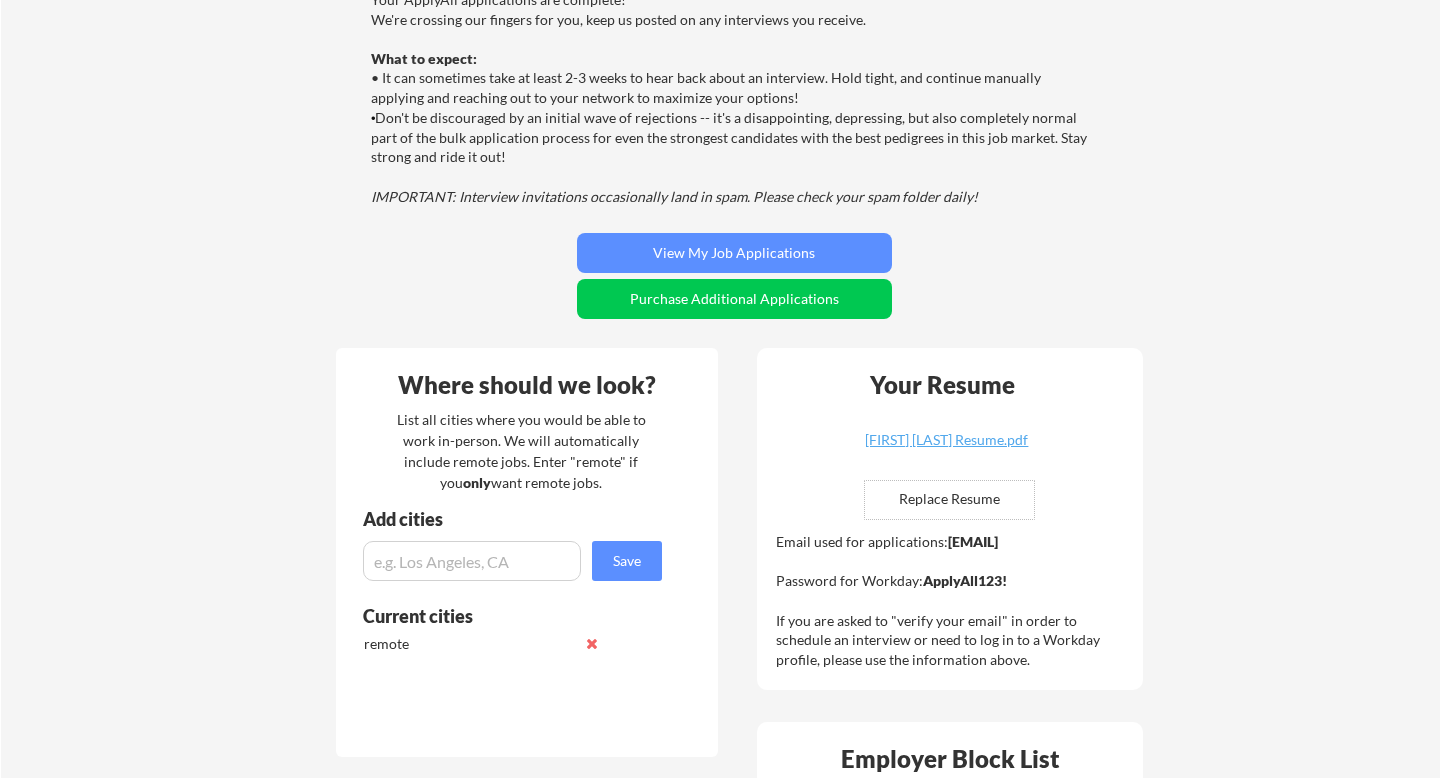 scroll, scrollTop: 171, scrollLeft: 0, axis: vertical 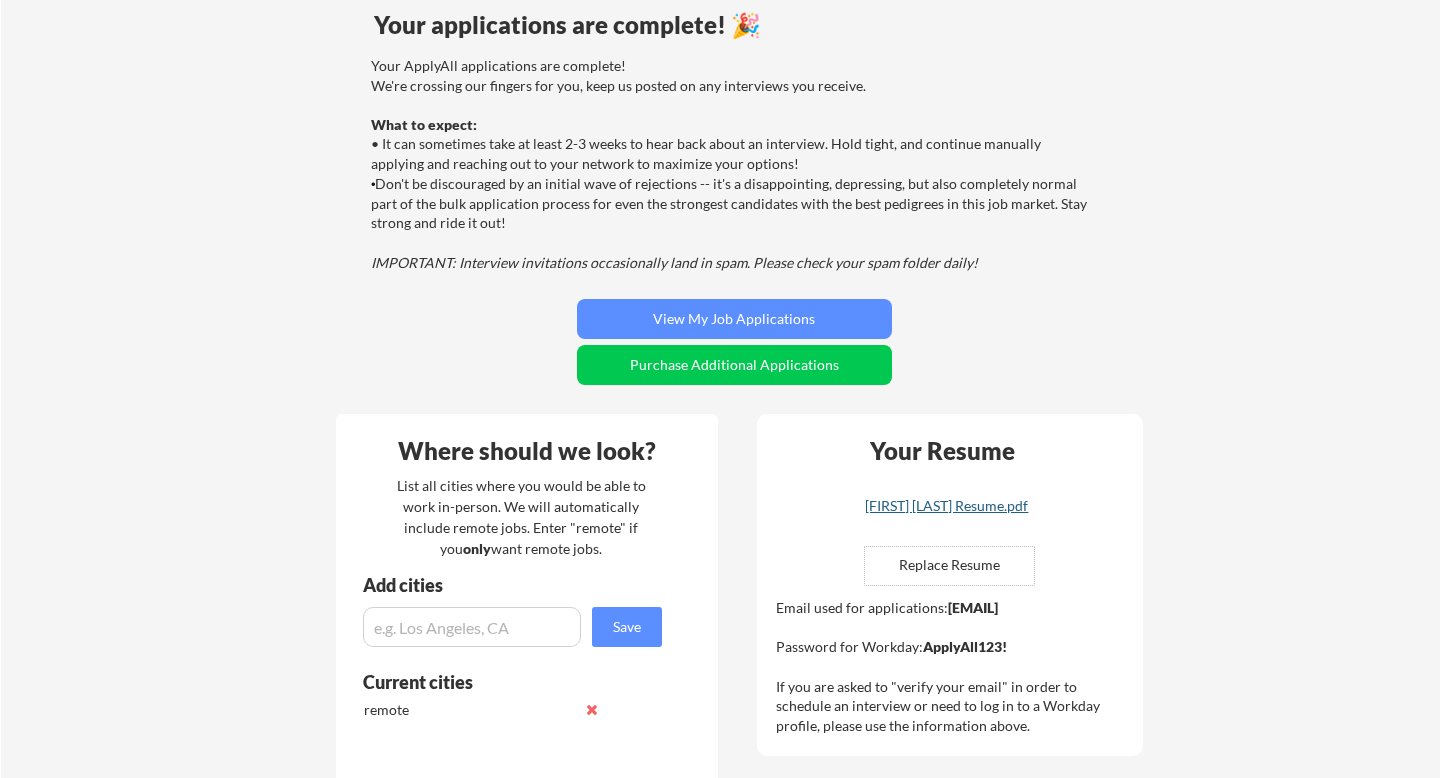 click on "[FIRST] [LAST] Resume.pdf" at bounding box center [947, 506] 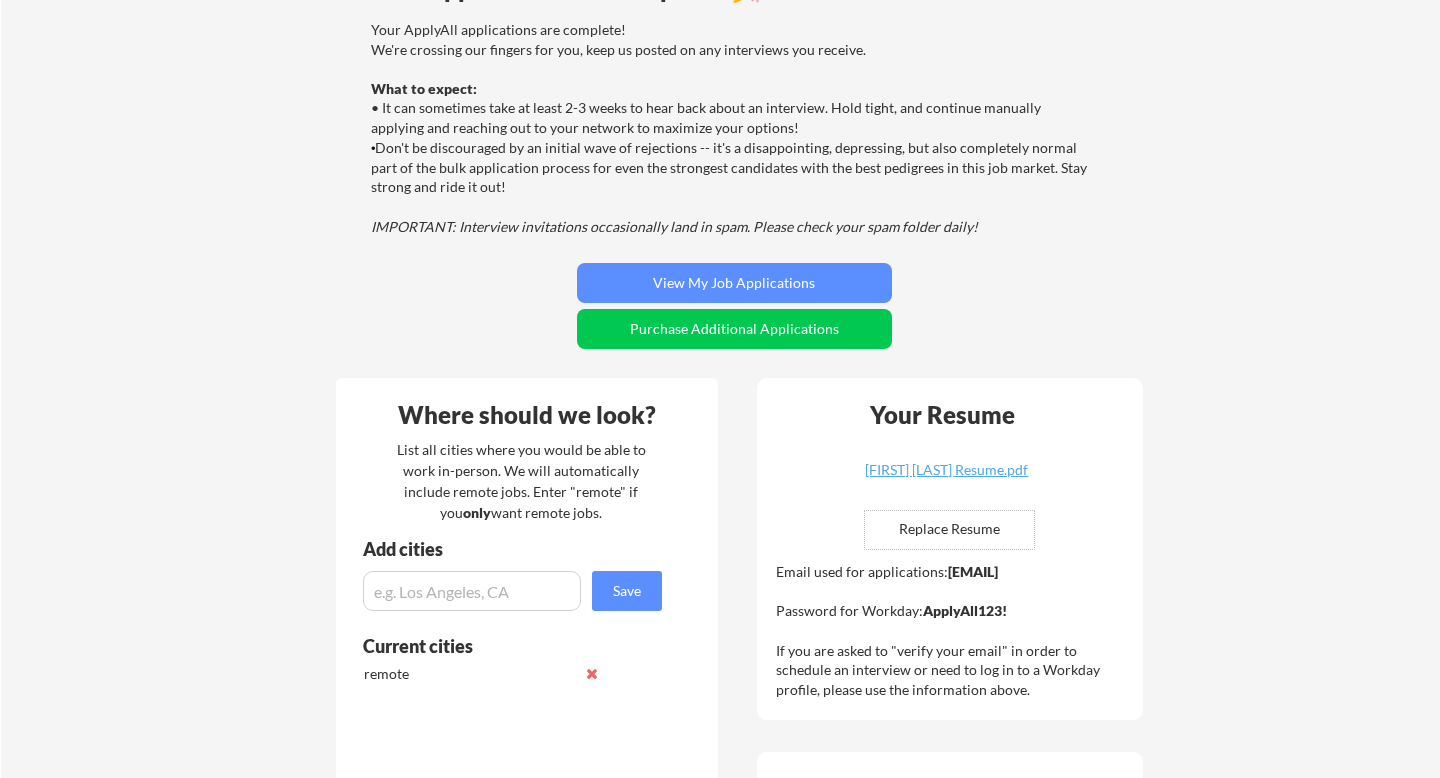 scroll, scrollTop: 208, scrollLeft: 0, axis: vertical 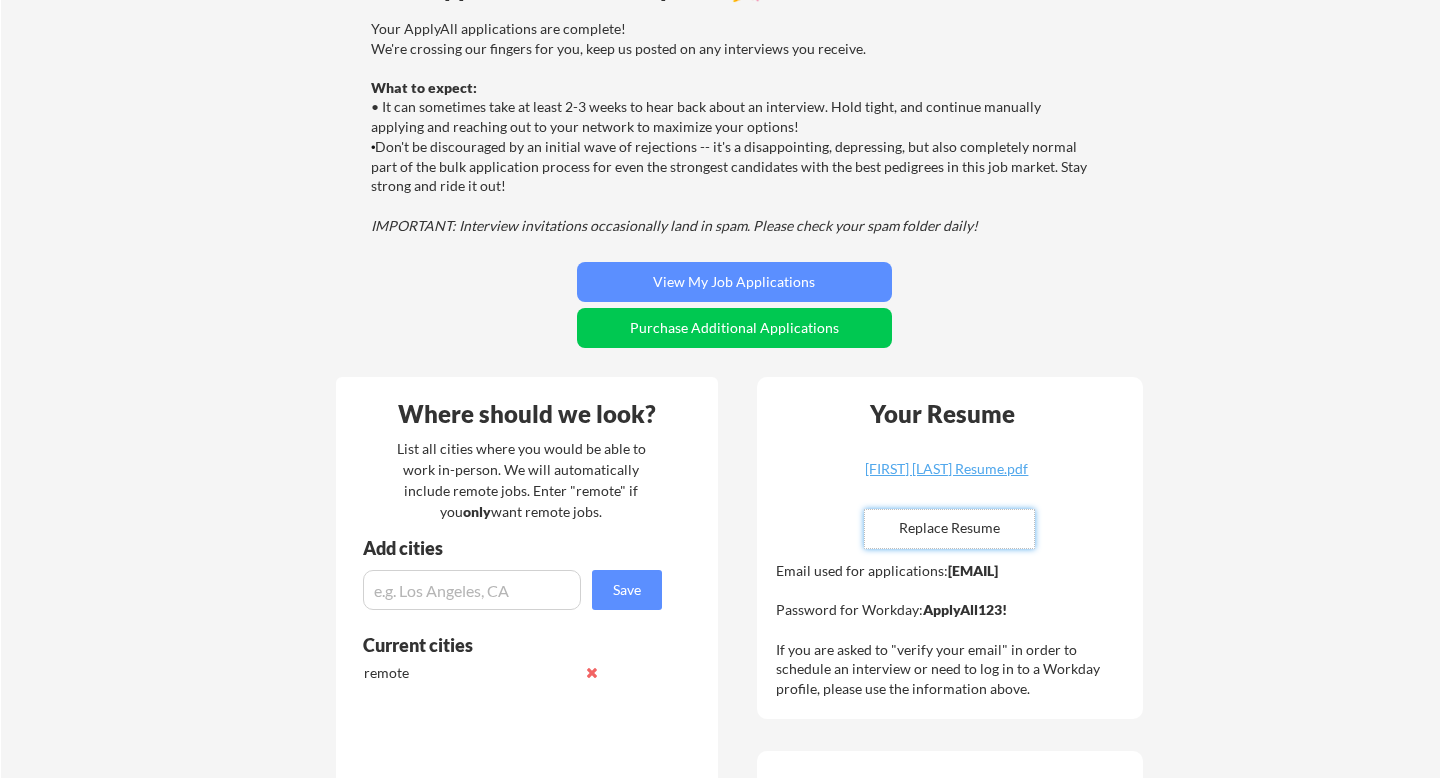 click at bounding box center (949, 529) 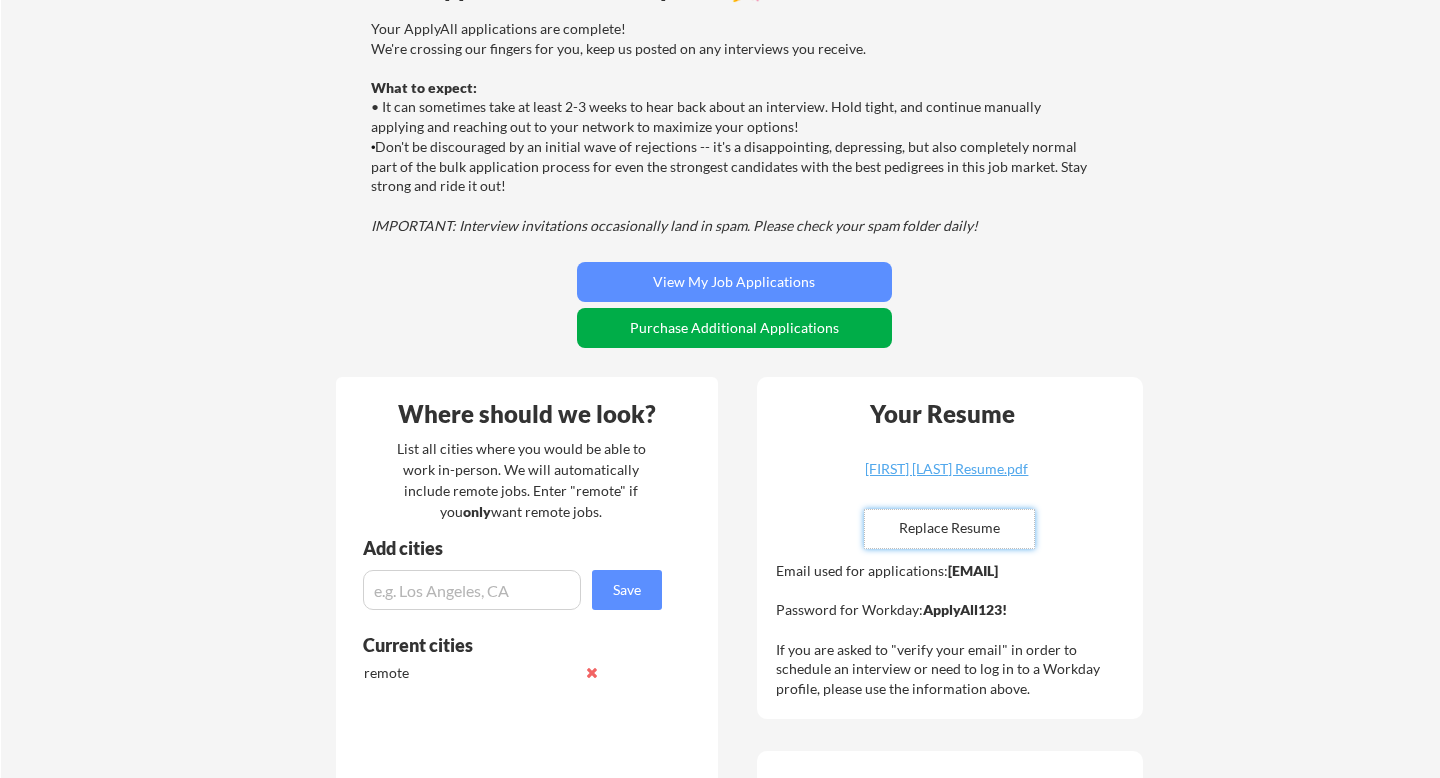 click on "Purchase Additional Applications" at bounding box center [734, 328] 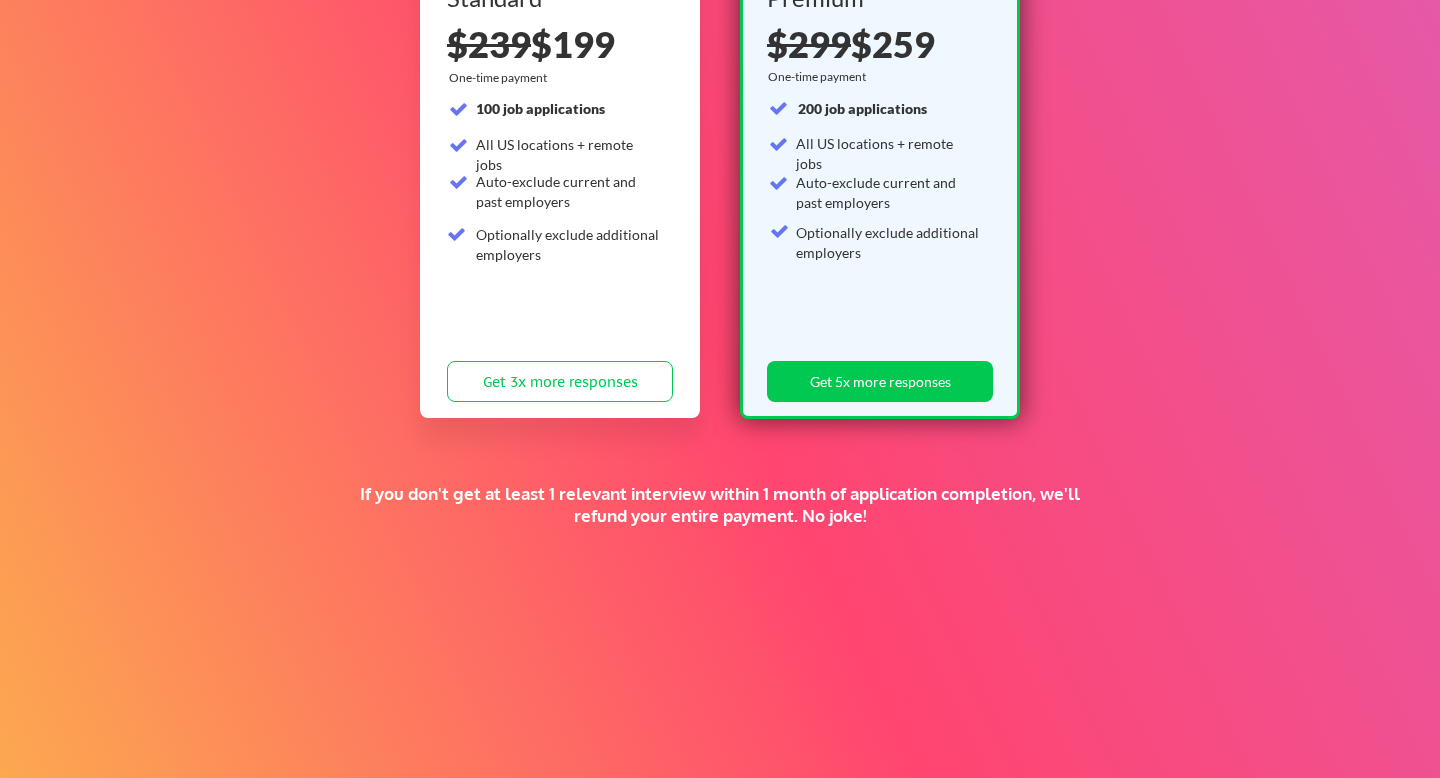 scroll, scrollTop: 285, scrollLeft: 0, axis: vertical 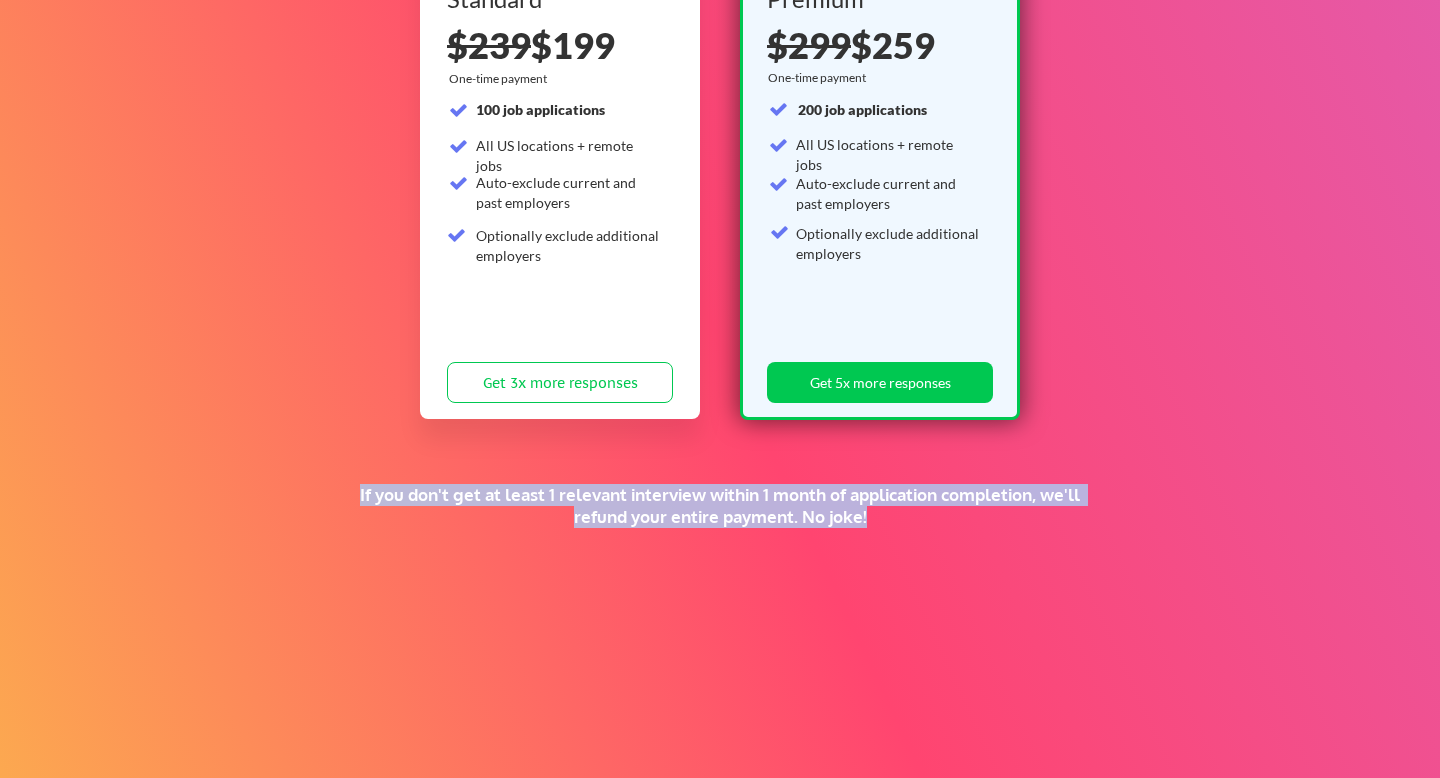 drag, startPoint x: 874, startPoint y: 519, endPoint x: 353, endPoint y: 494, distance: 521.5995 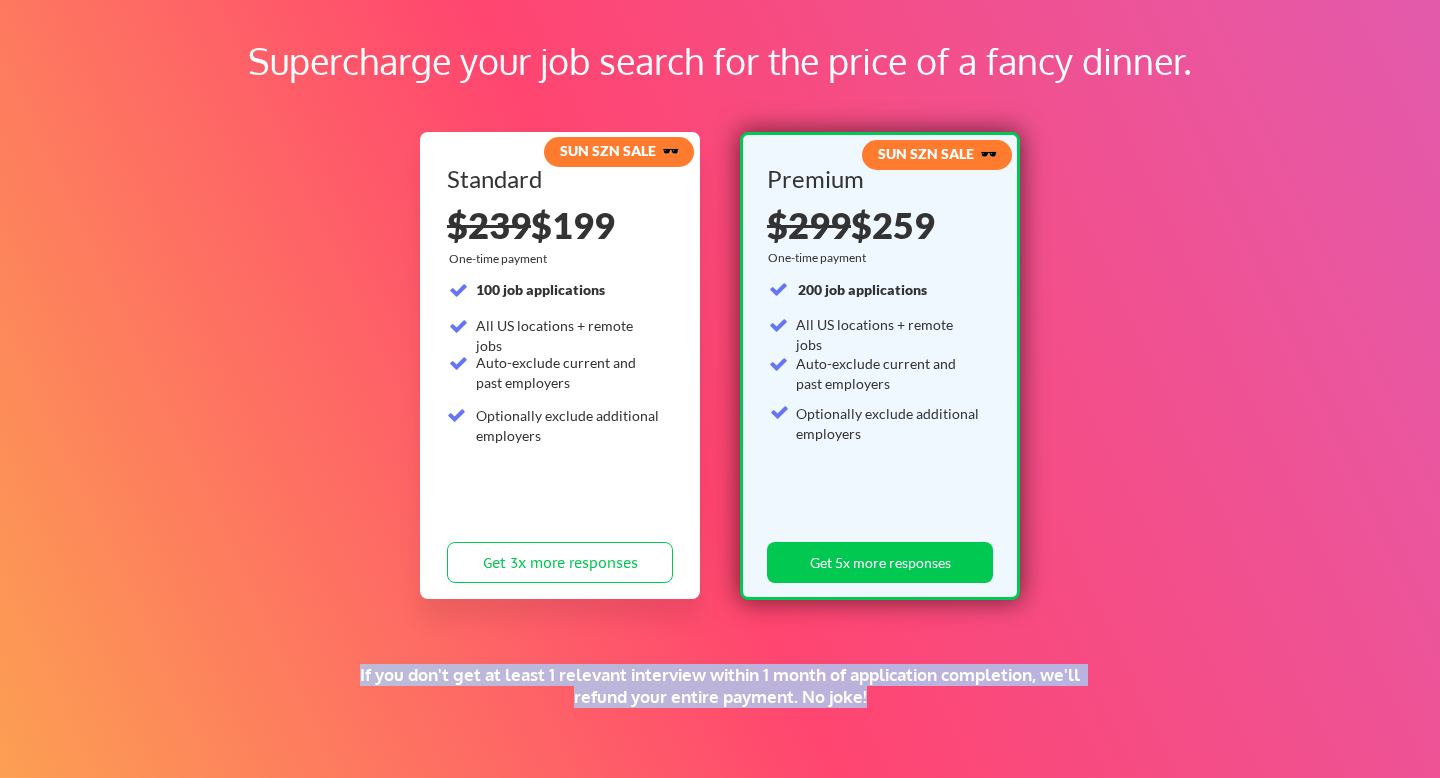 scroll, scrollTop: 194, scrollLeft: 0, axis: vertical 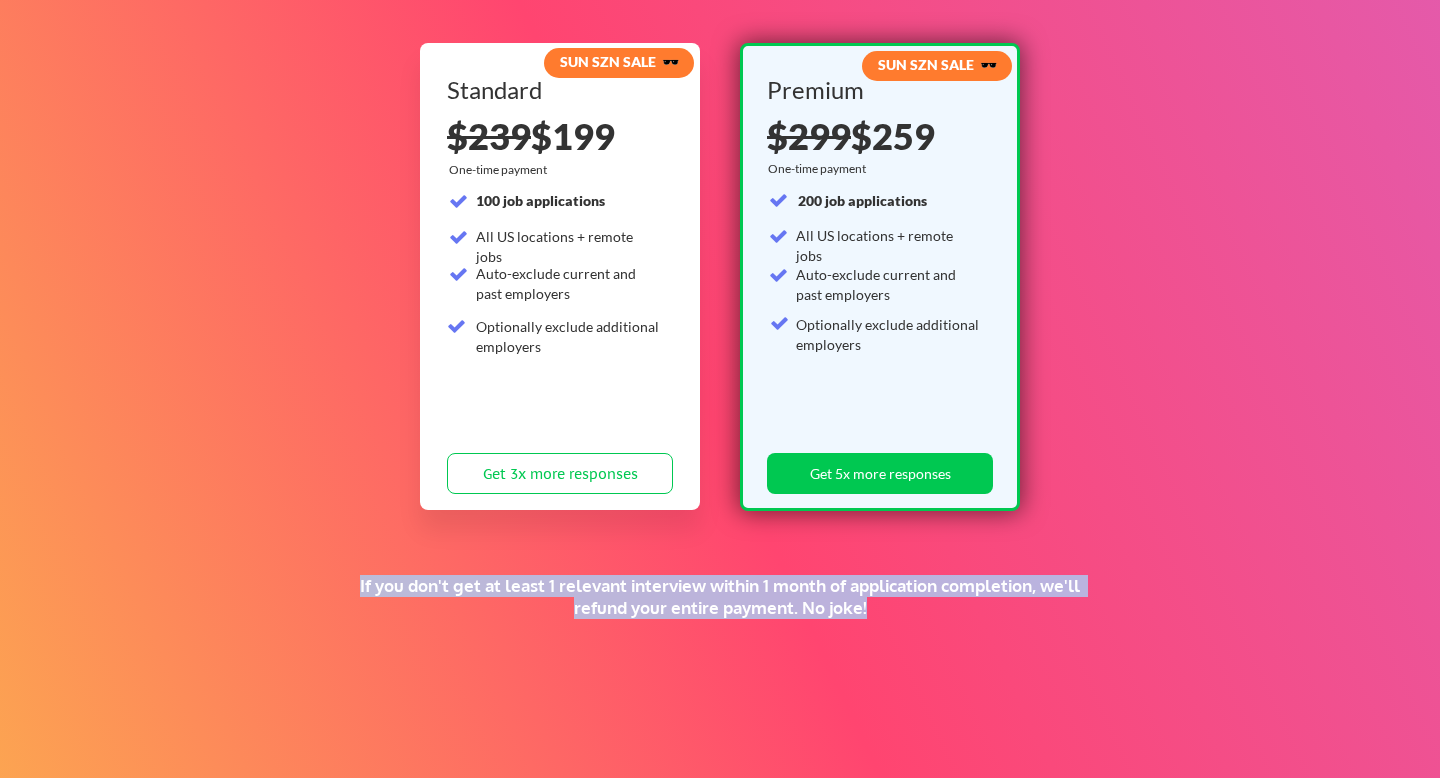 copy on "If you don't get at least 1 relevant interview within 1 month of application completion, we'll refund your entire payment. No joke!" 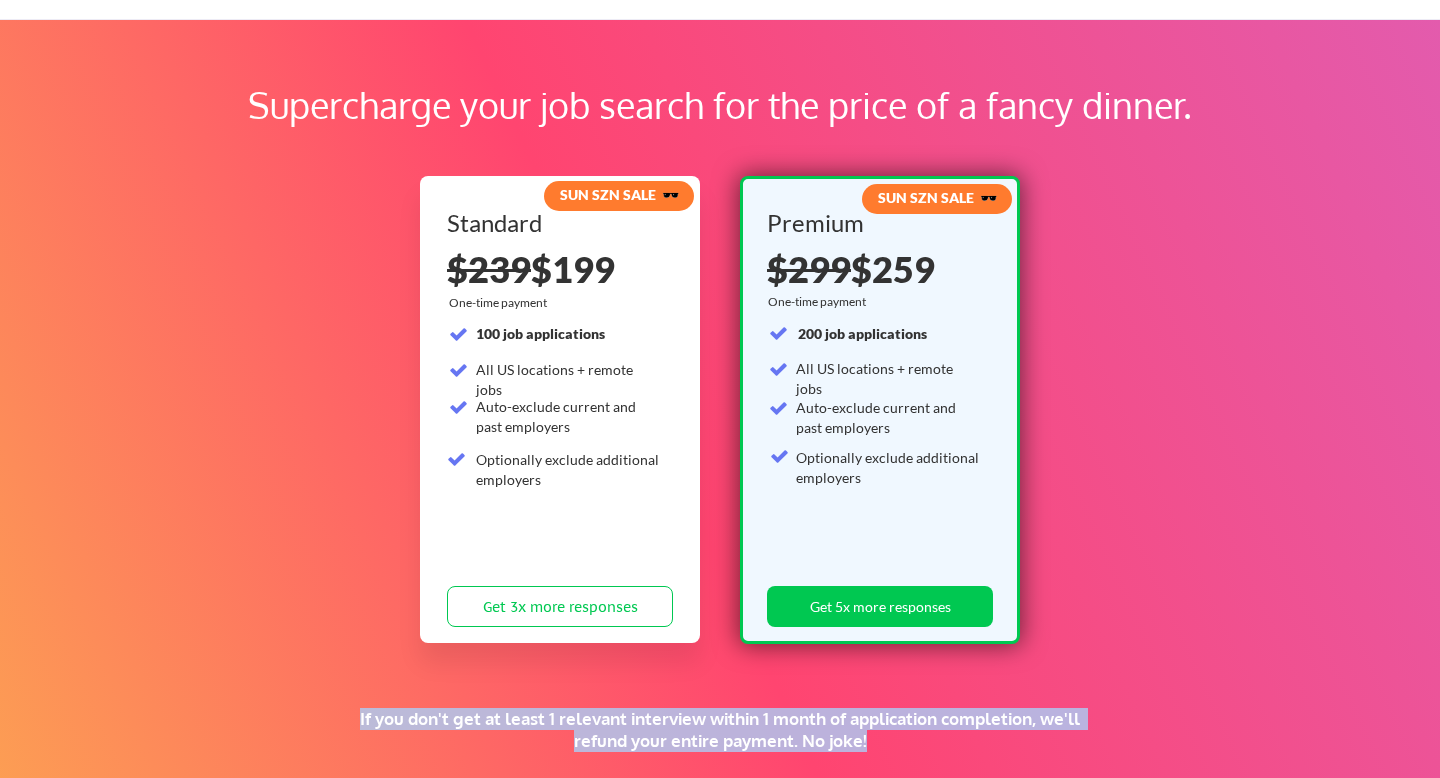 scroll, scrollTop: 0, scrollLeft: 0, axis: both 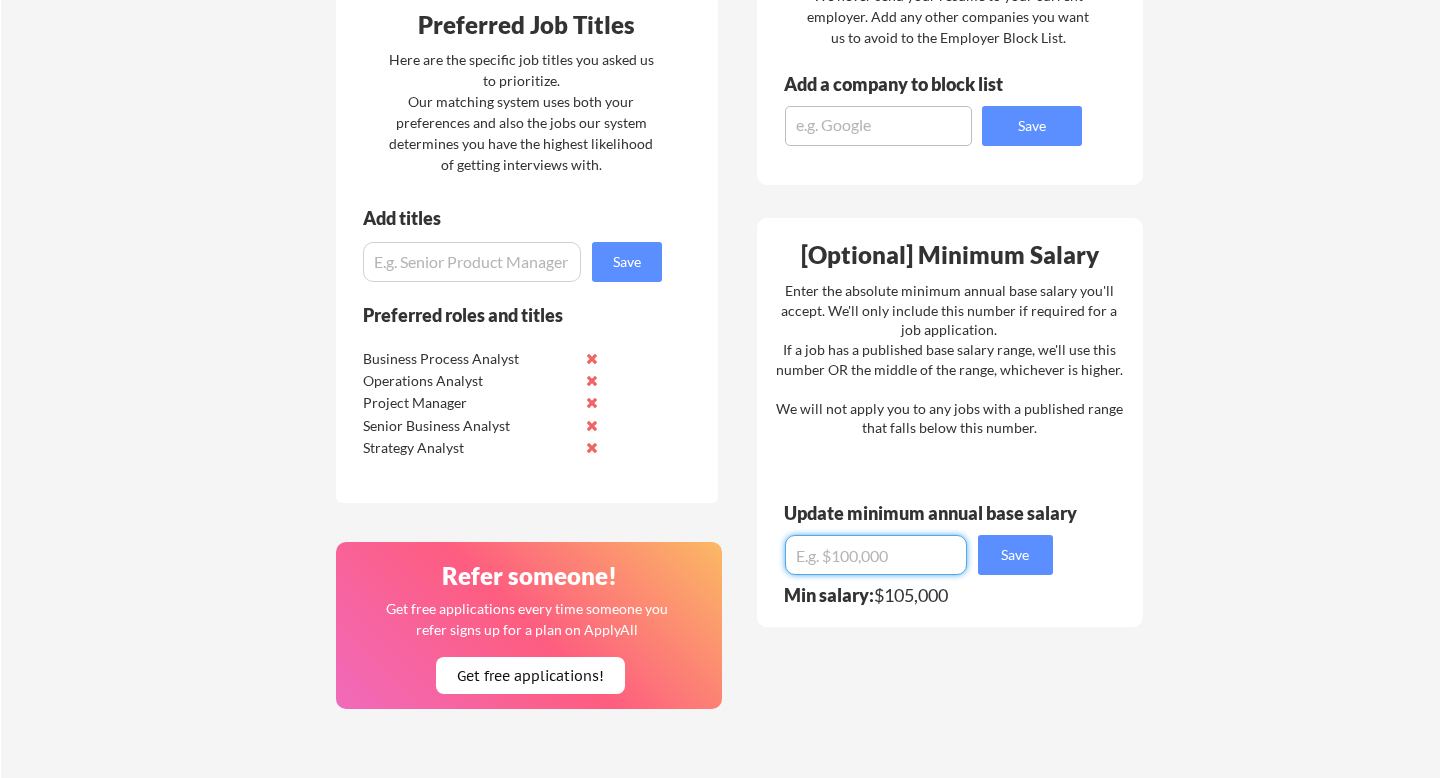 click at bounding box center (876, 555) 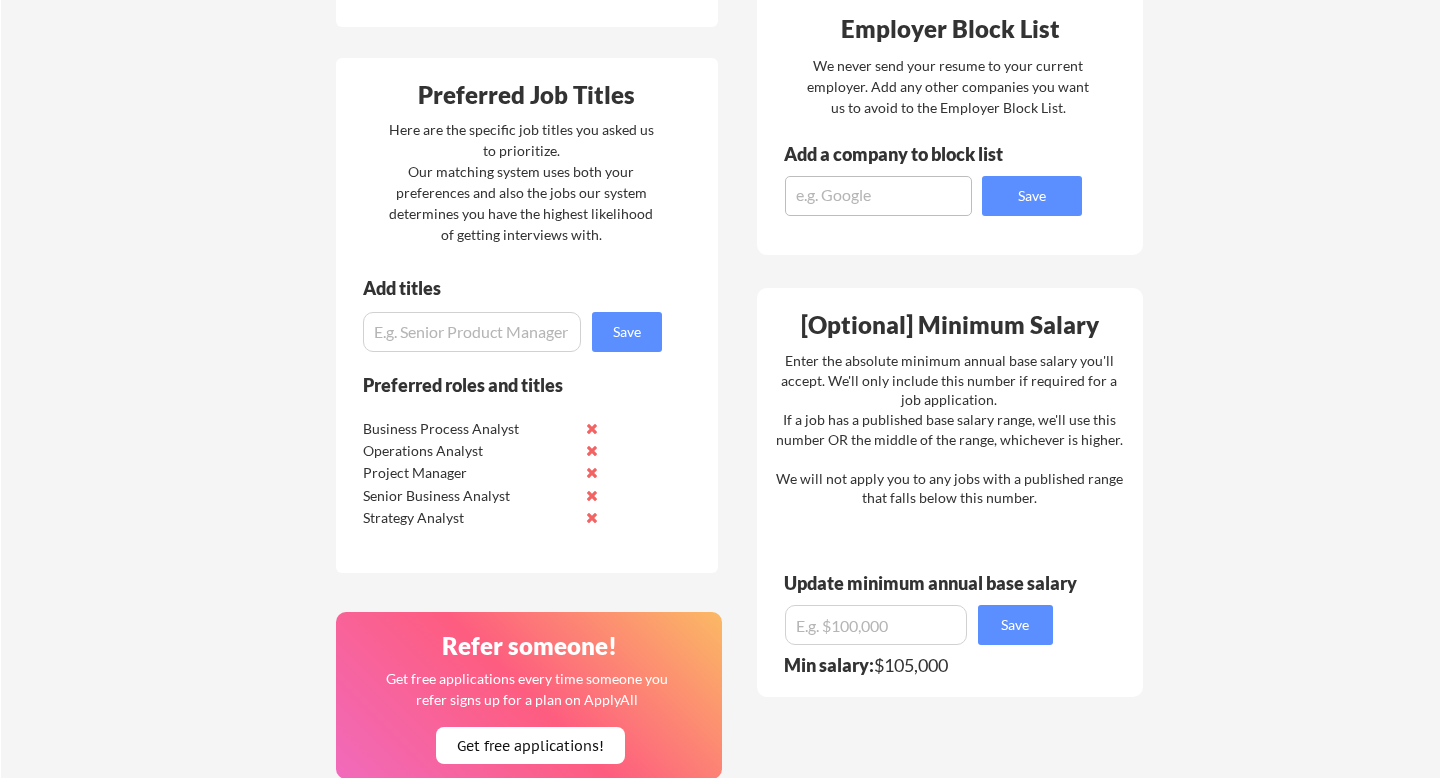 scroll, scrollTop: 966, scrollLeft: 0, axis: vertical 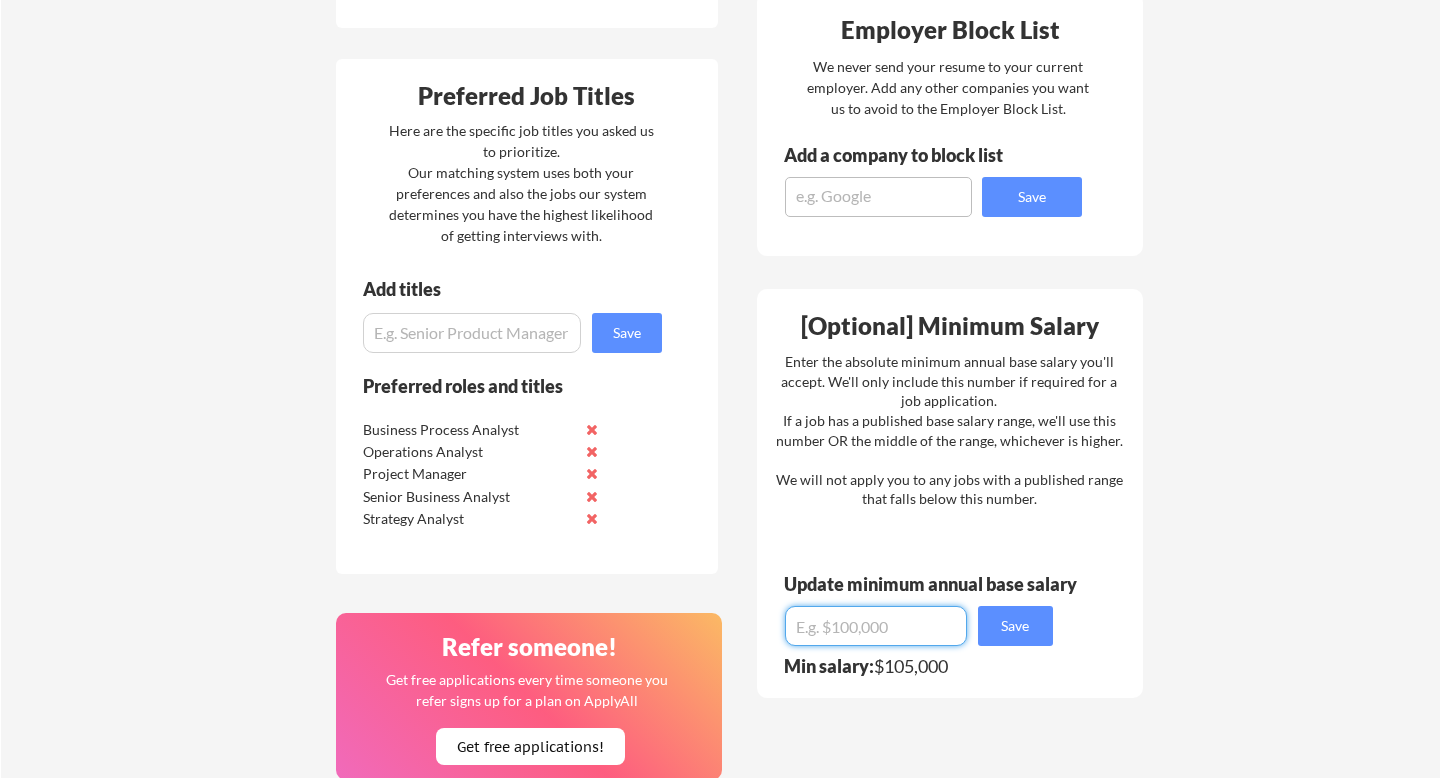 drag, startPoint x: 826, startPoint y: 625, endPoint x: 795, endPoint y: 623, distance: 31.06445 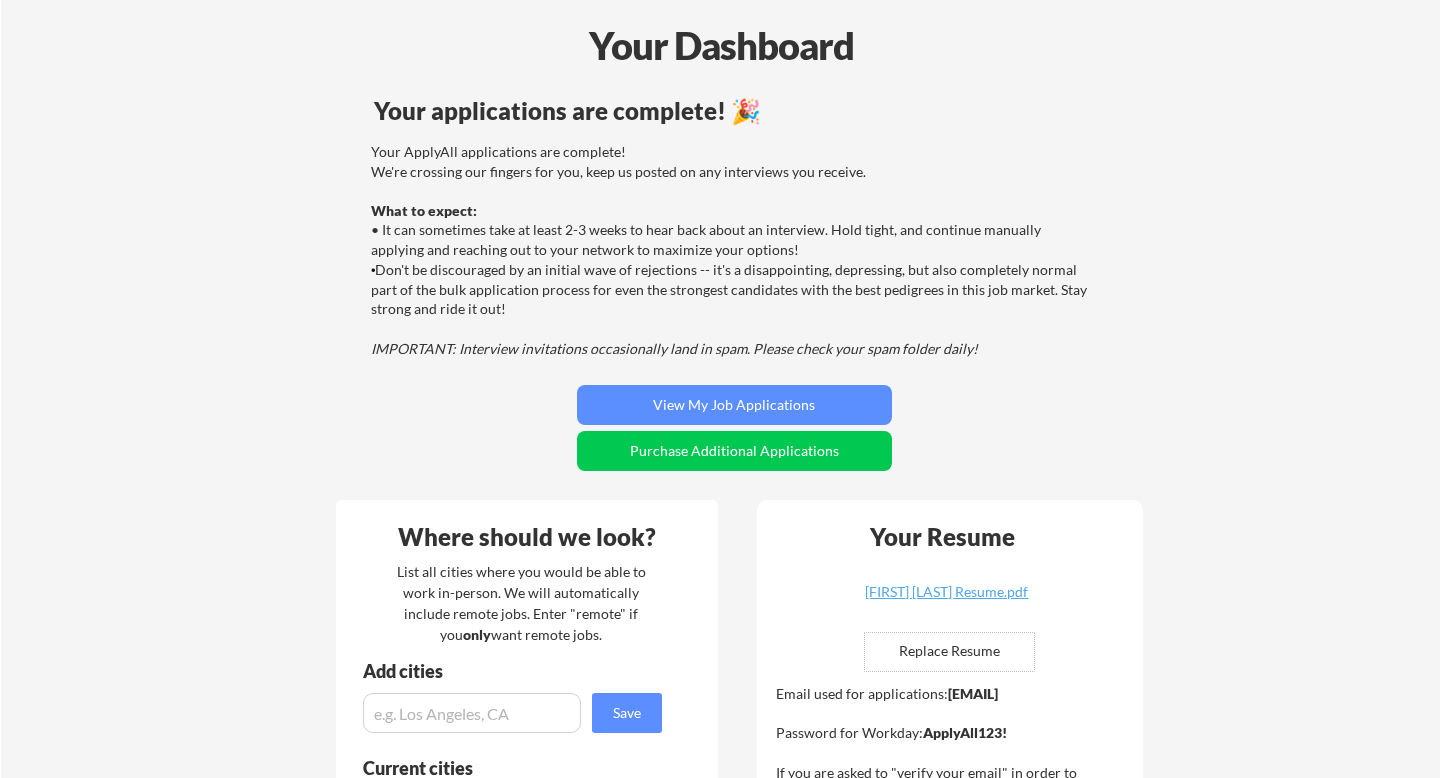 scroll, scrollTop: 30, scrollLeft: 0, axis: vertical 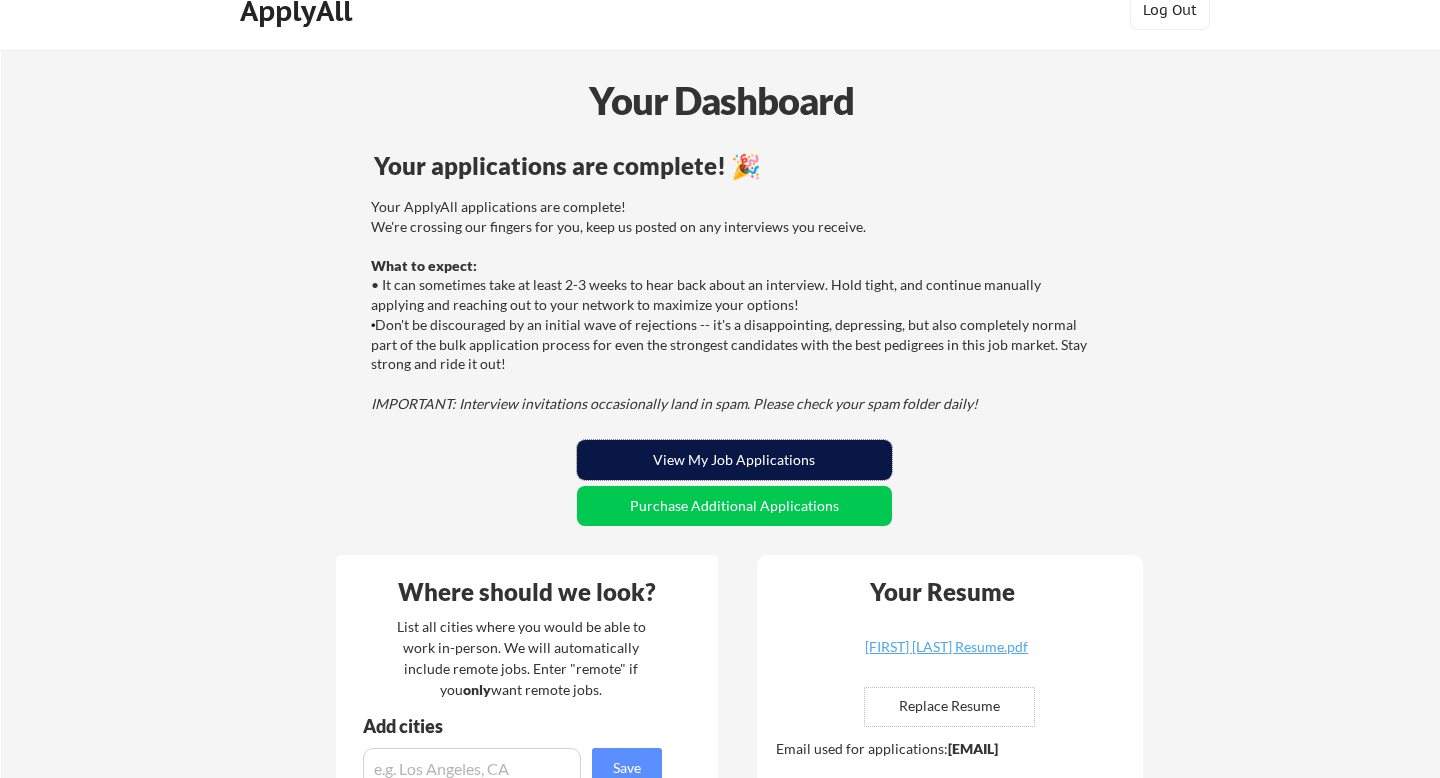 click on "View My Job Applications" at bounding box center [734, 460] 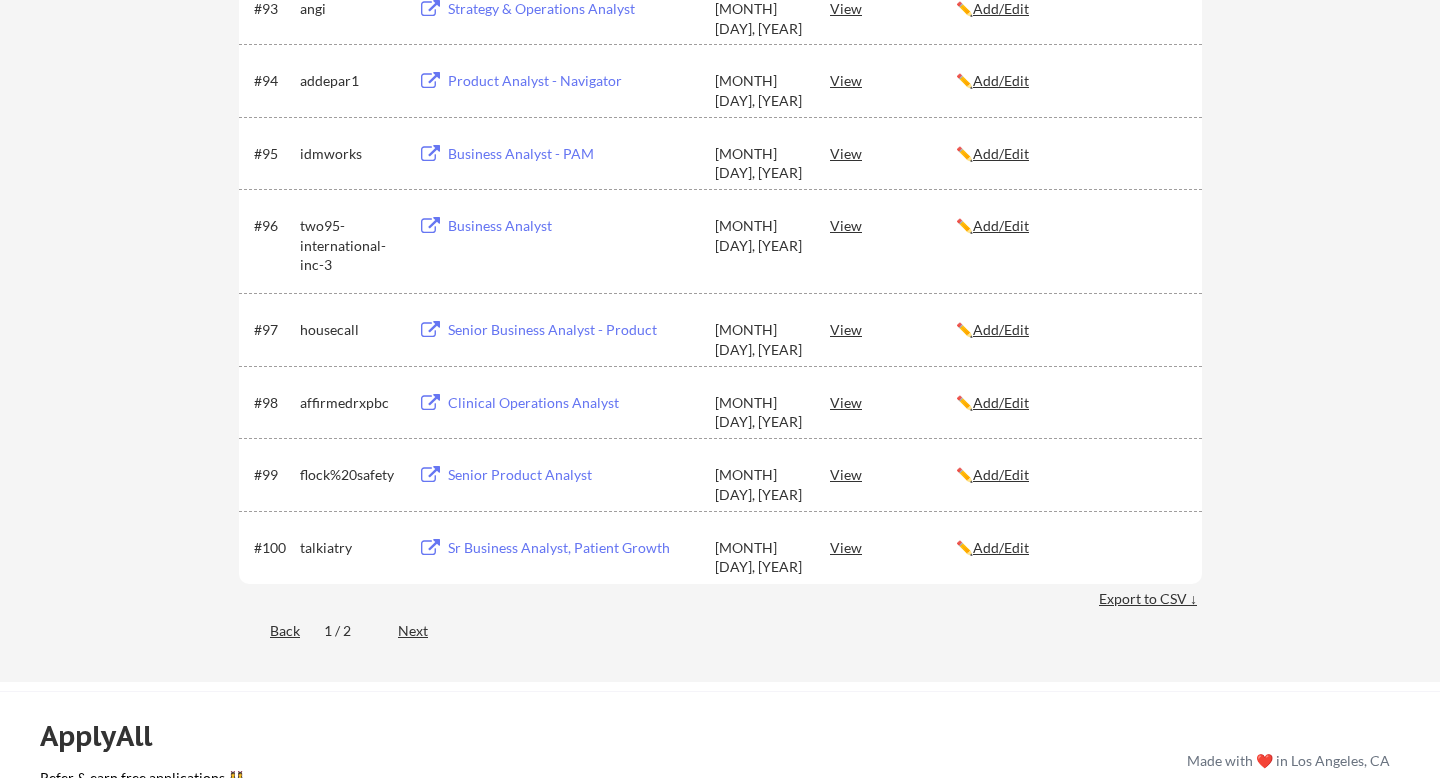 scroll, scrollTop: 7709, scrollLeft: 0, axis: vertical 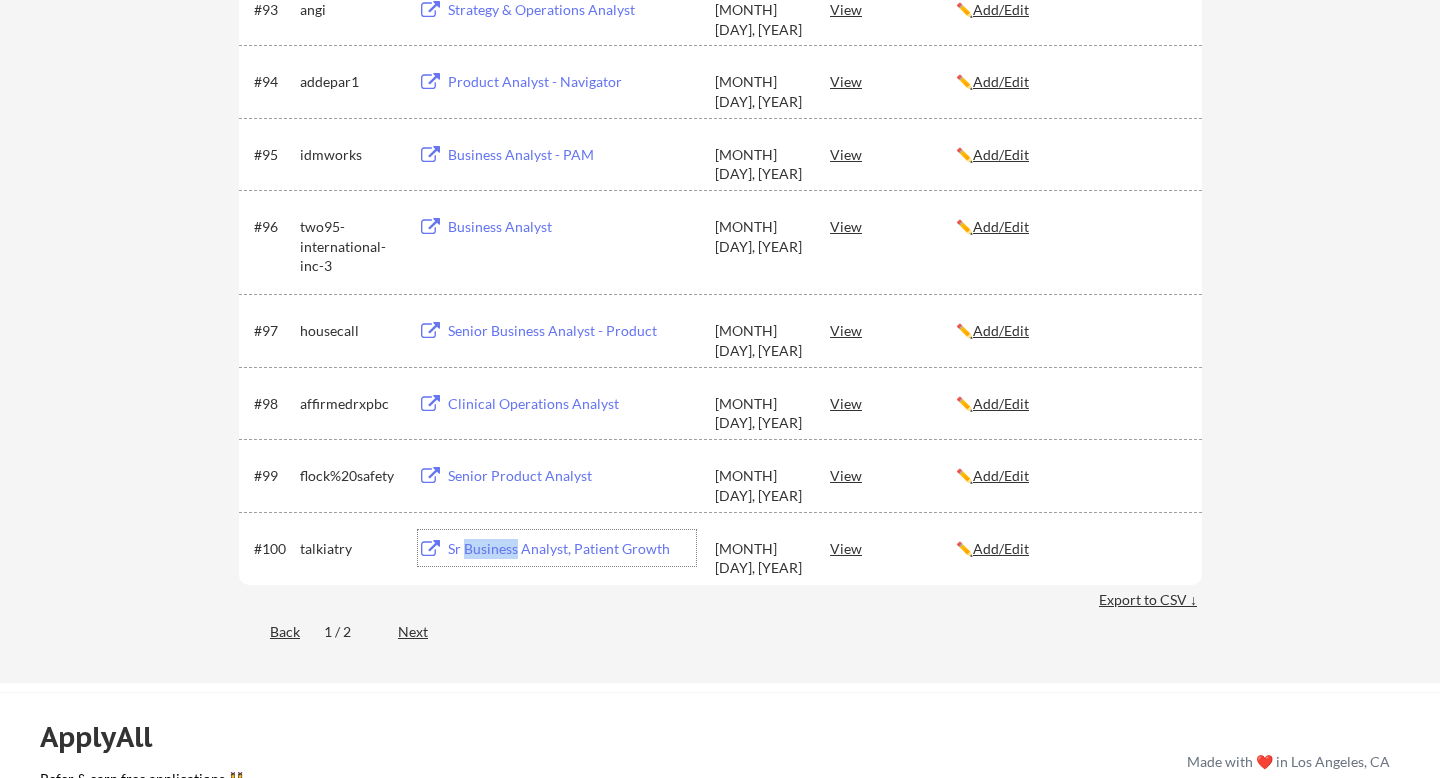 click on "Sr Business Analyst, Patient Growth" at bounding box center (572, 549) 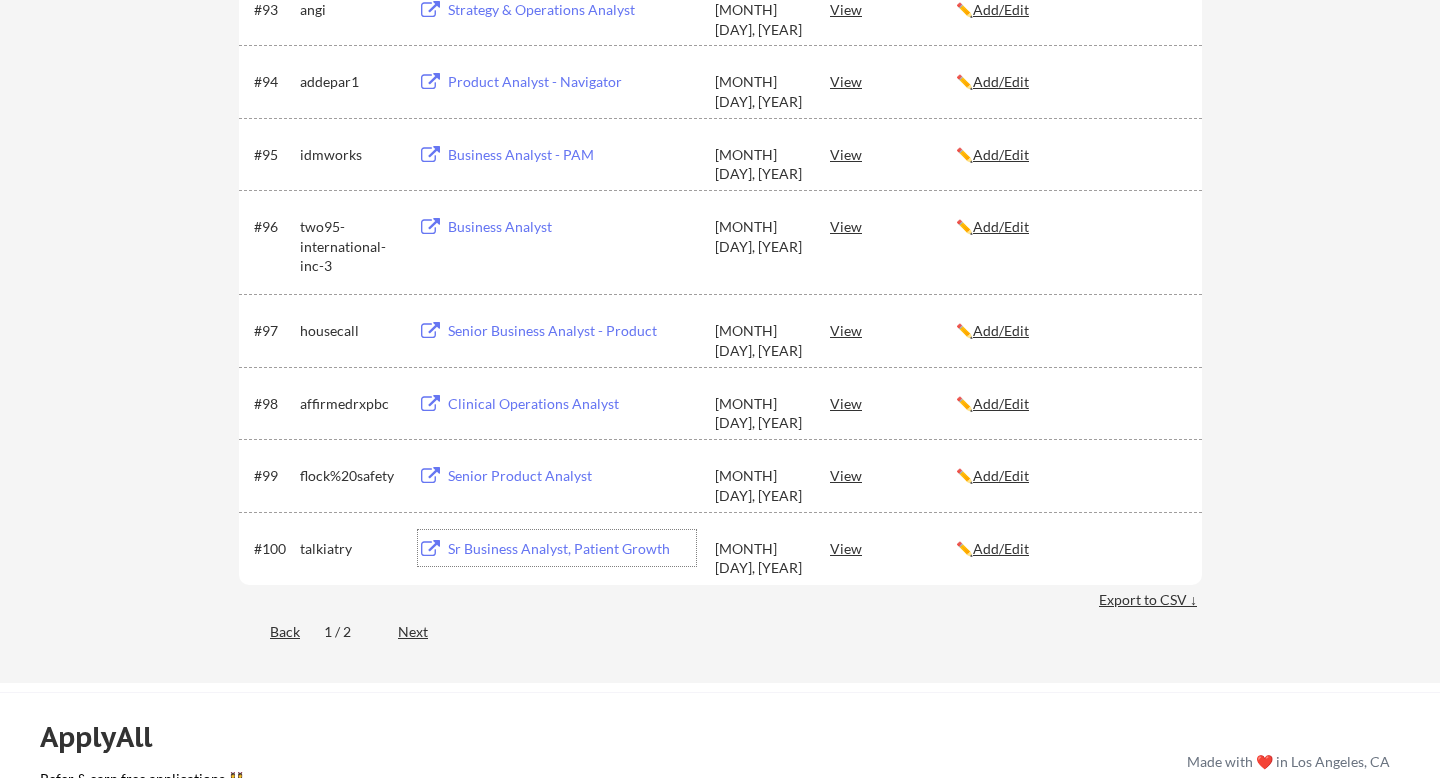 click on "talkiatry" at bounding box center [350, 549] 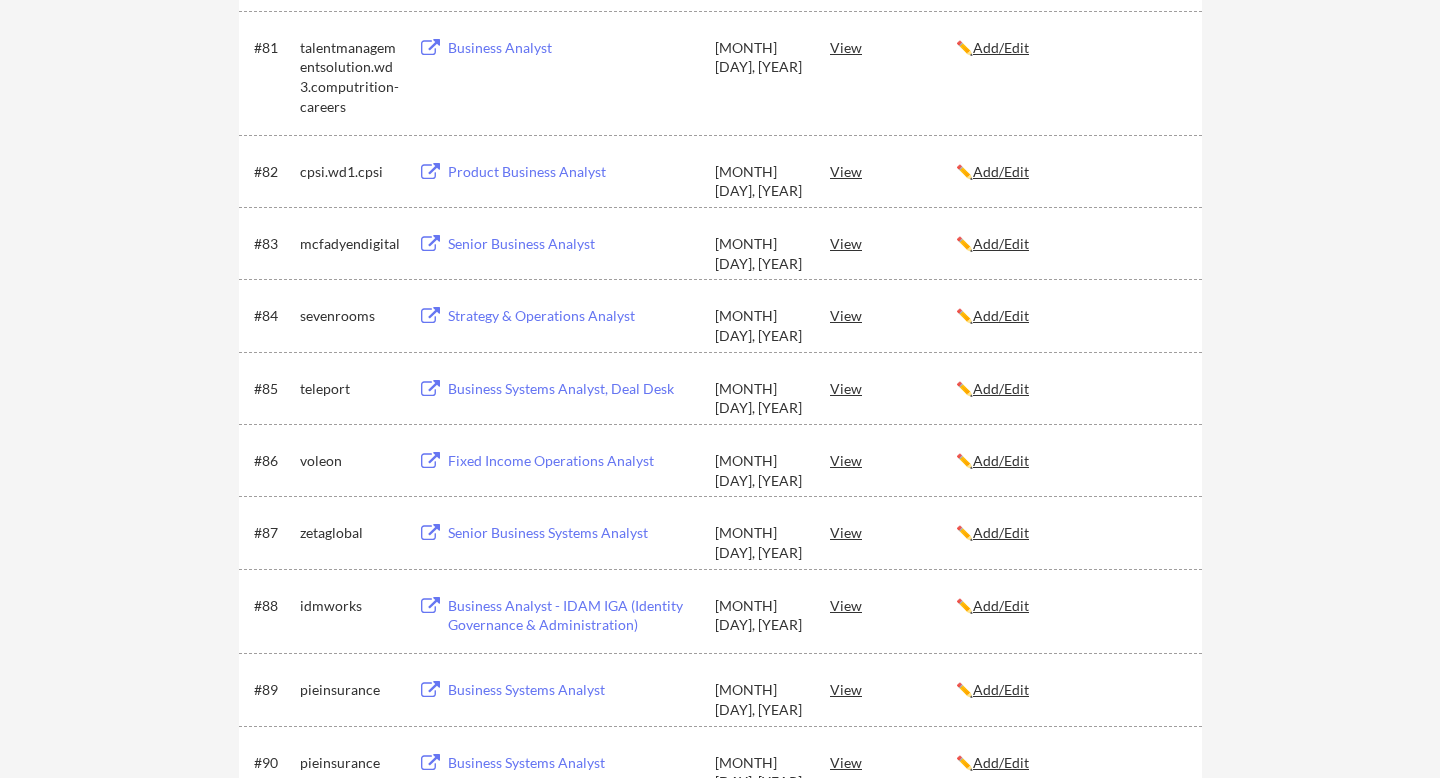 scroll, scrollTop: 6712, scrollLeft: 0, axis: vertical 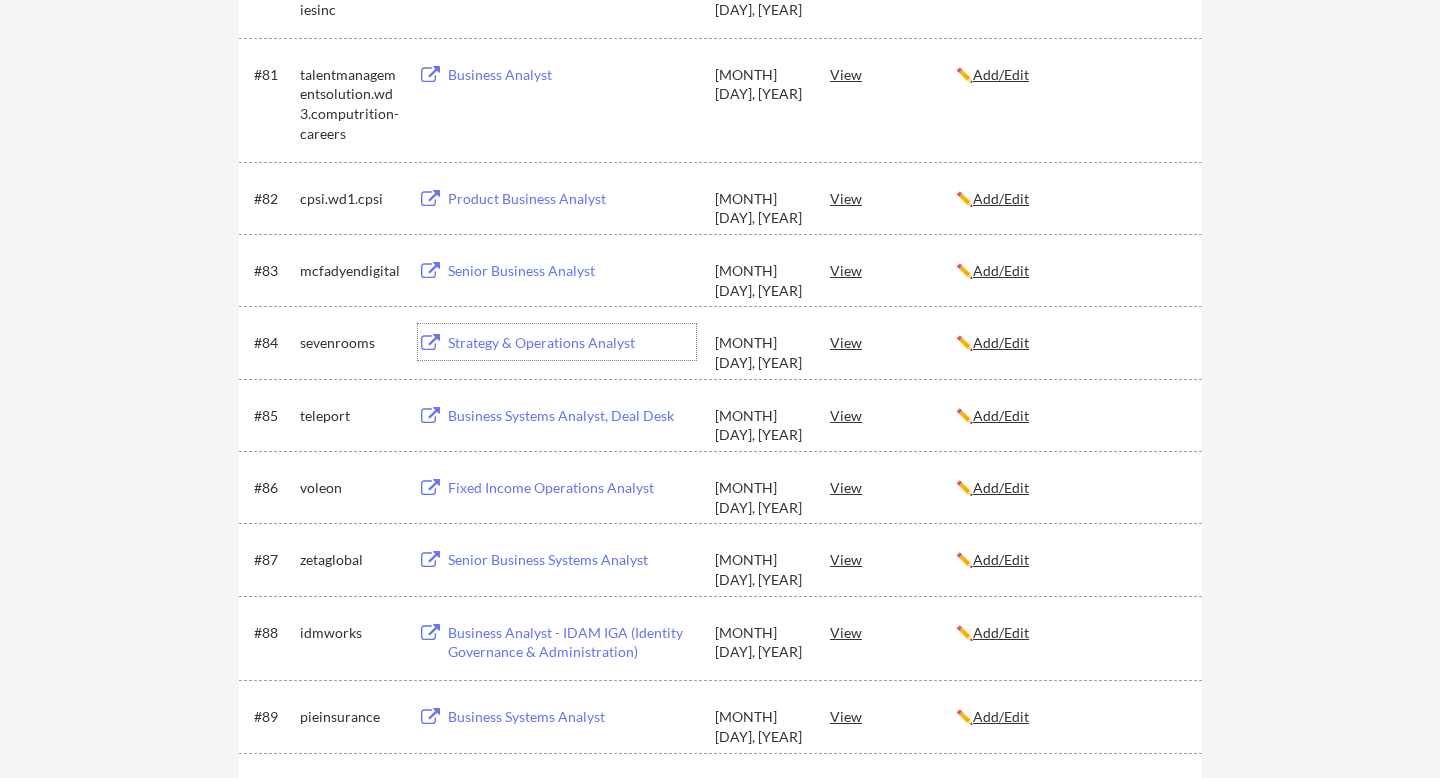 click on "Strategy & Operations Analyst" at bounding box center (572, 343) 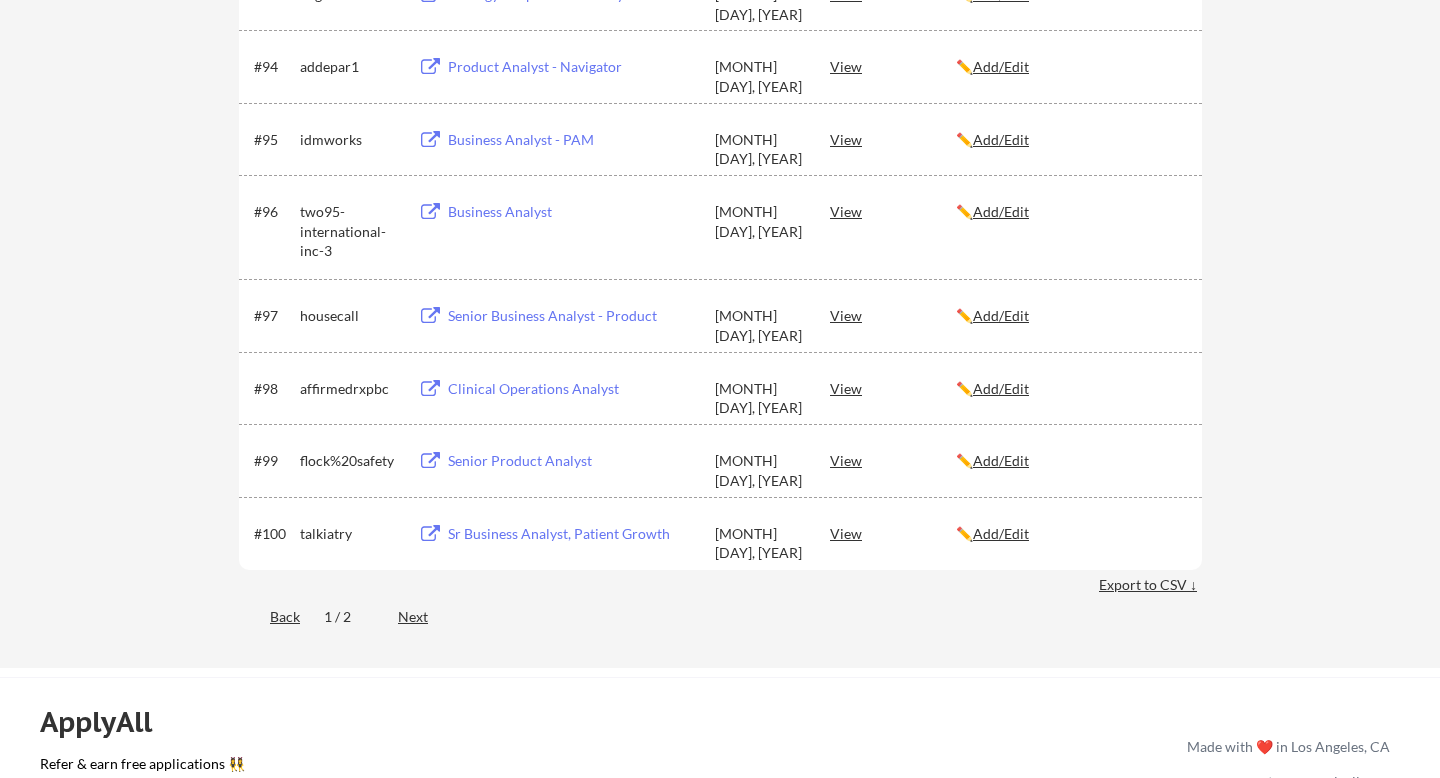 scroll, scrollTop: 7709, scrollLeft: 0, axis: vertical 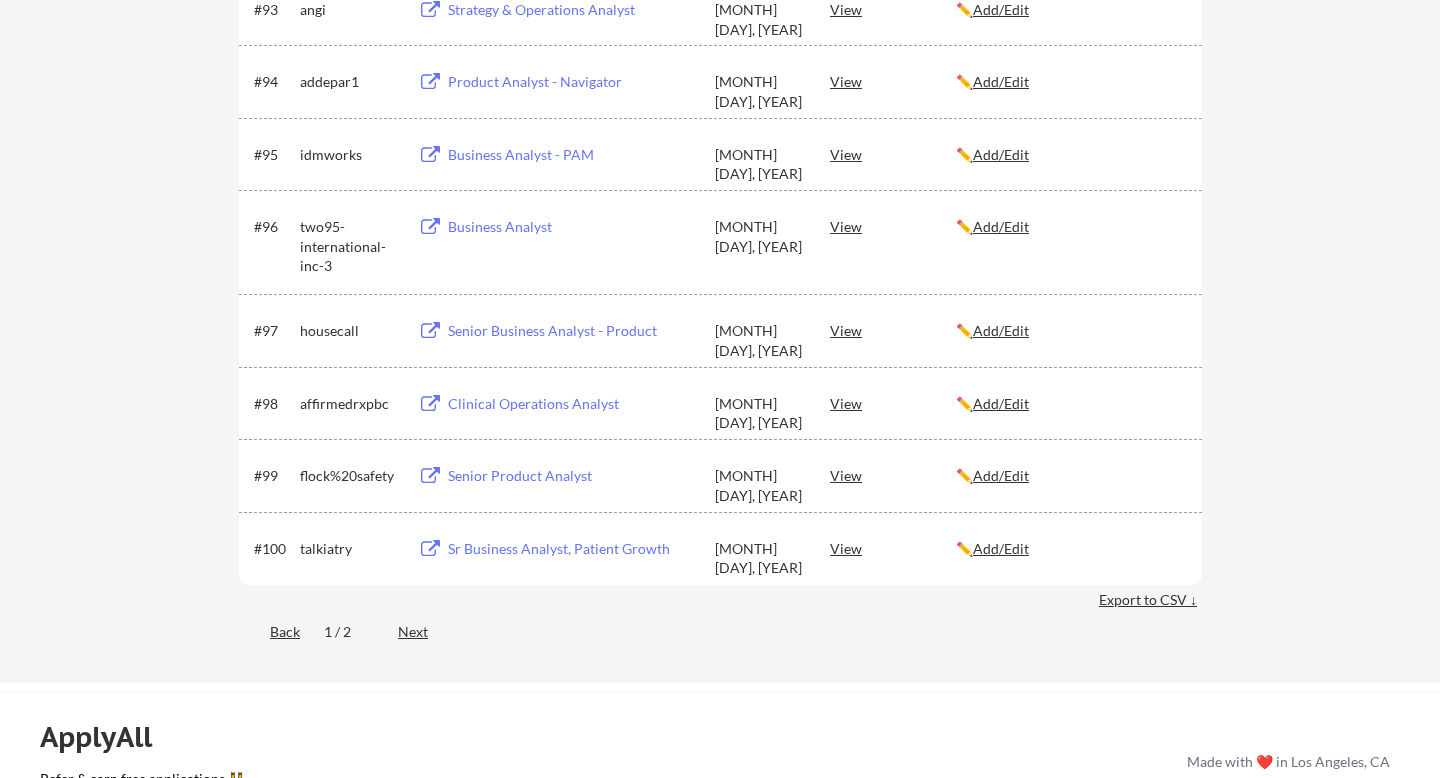 click on "Sr Business Analyst, Patient Growth" at bounding box center (572, 549) 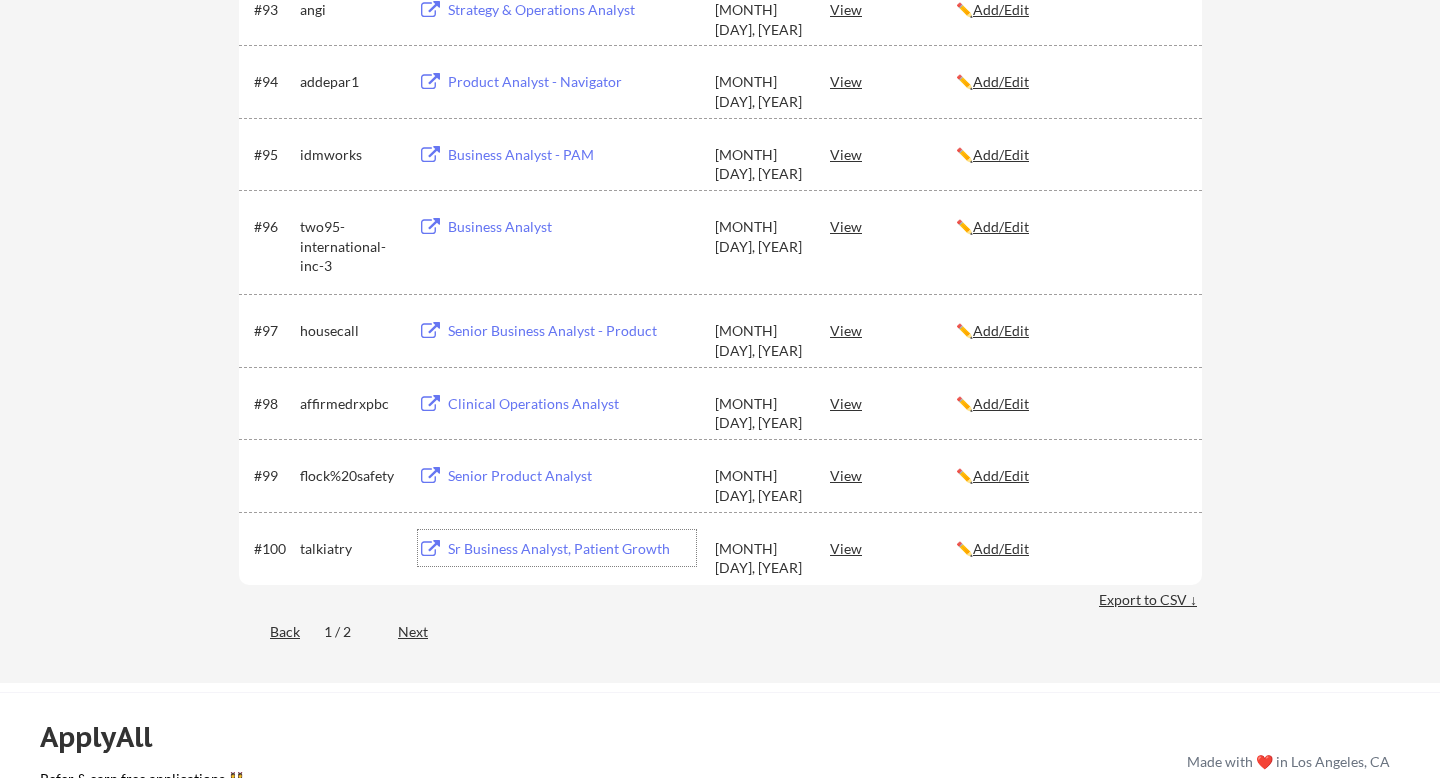 click on "Senior Product Analyst" at bounding box center [572, 476] 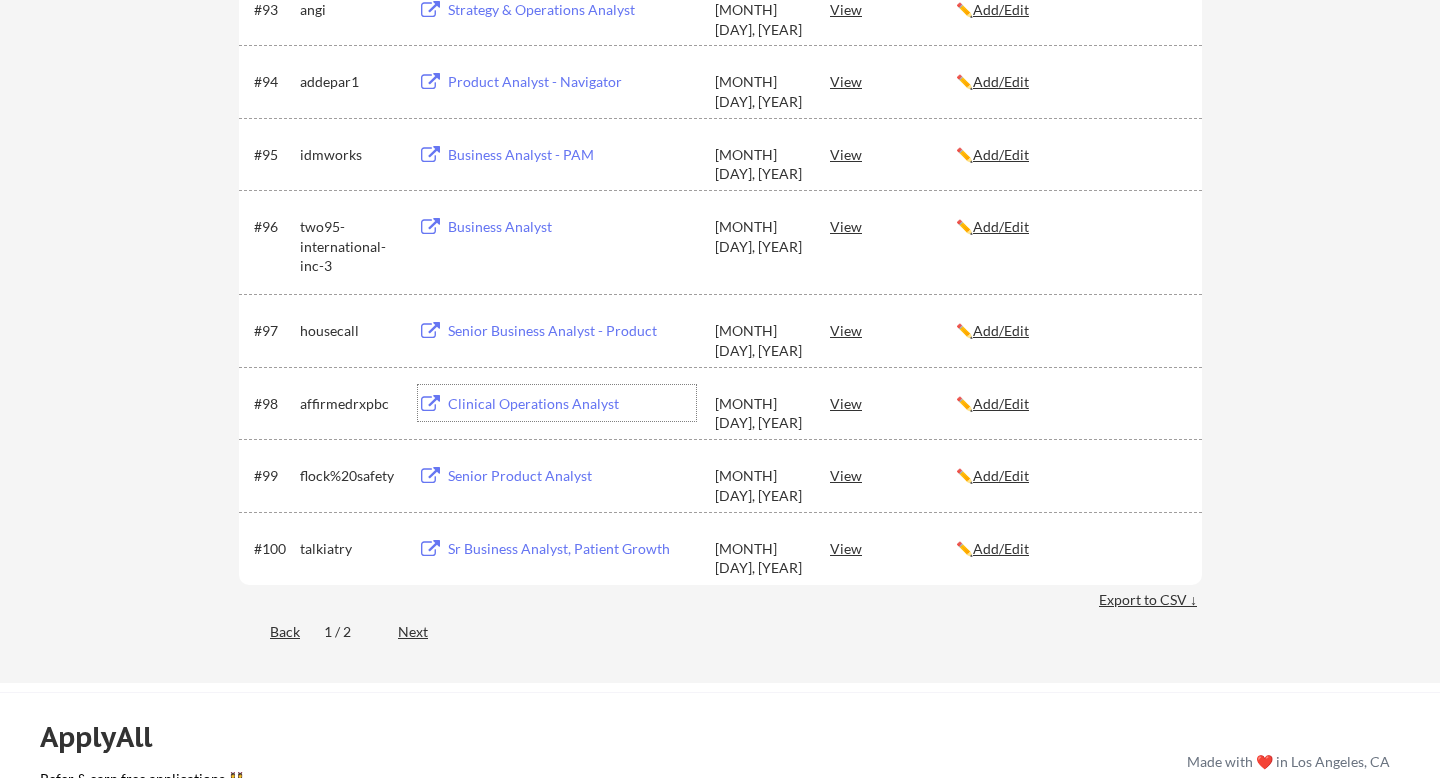 click on "Clinical Operations Analyst" at bounding box center [572, 404] 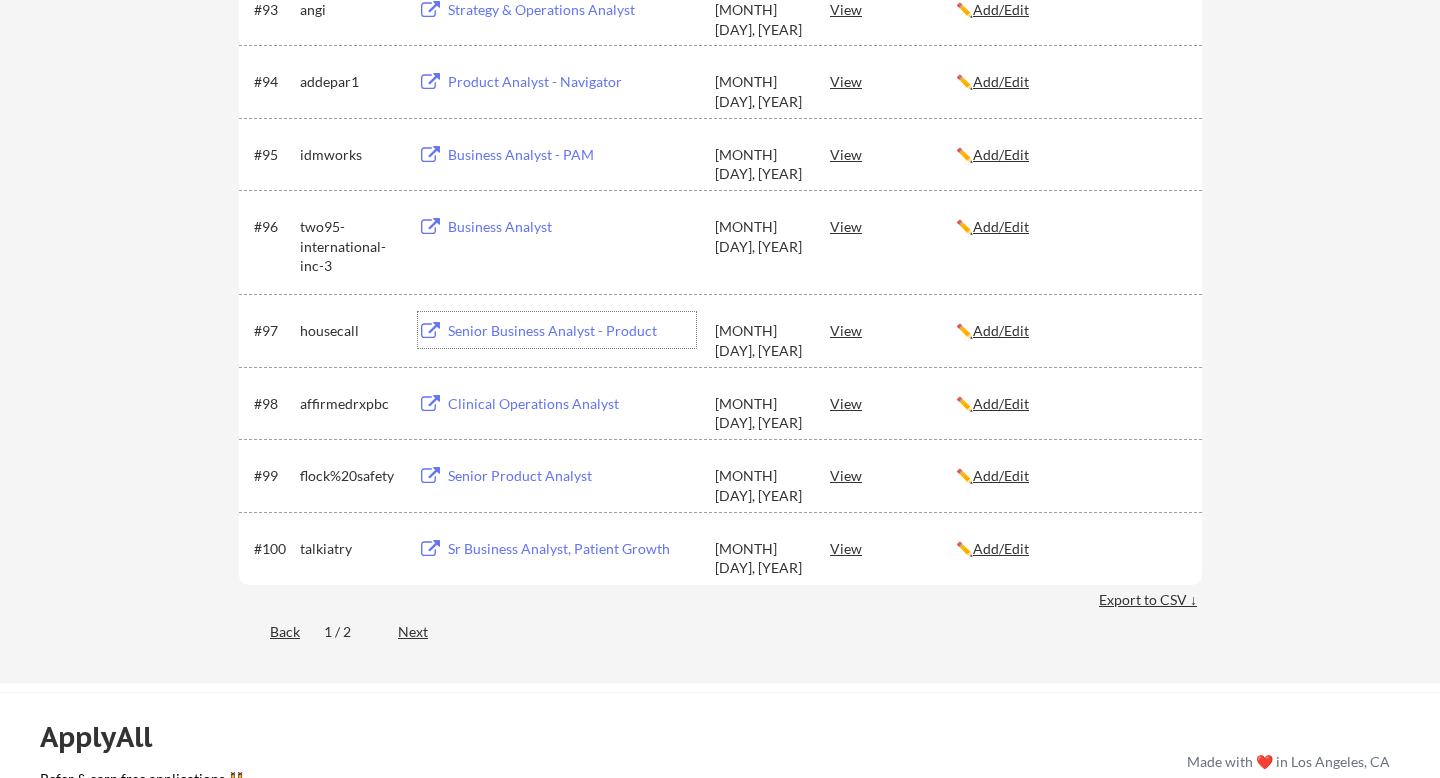 click on "Senior Business Analyst - Product" at bounding box center [572, 331] 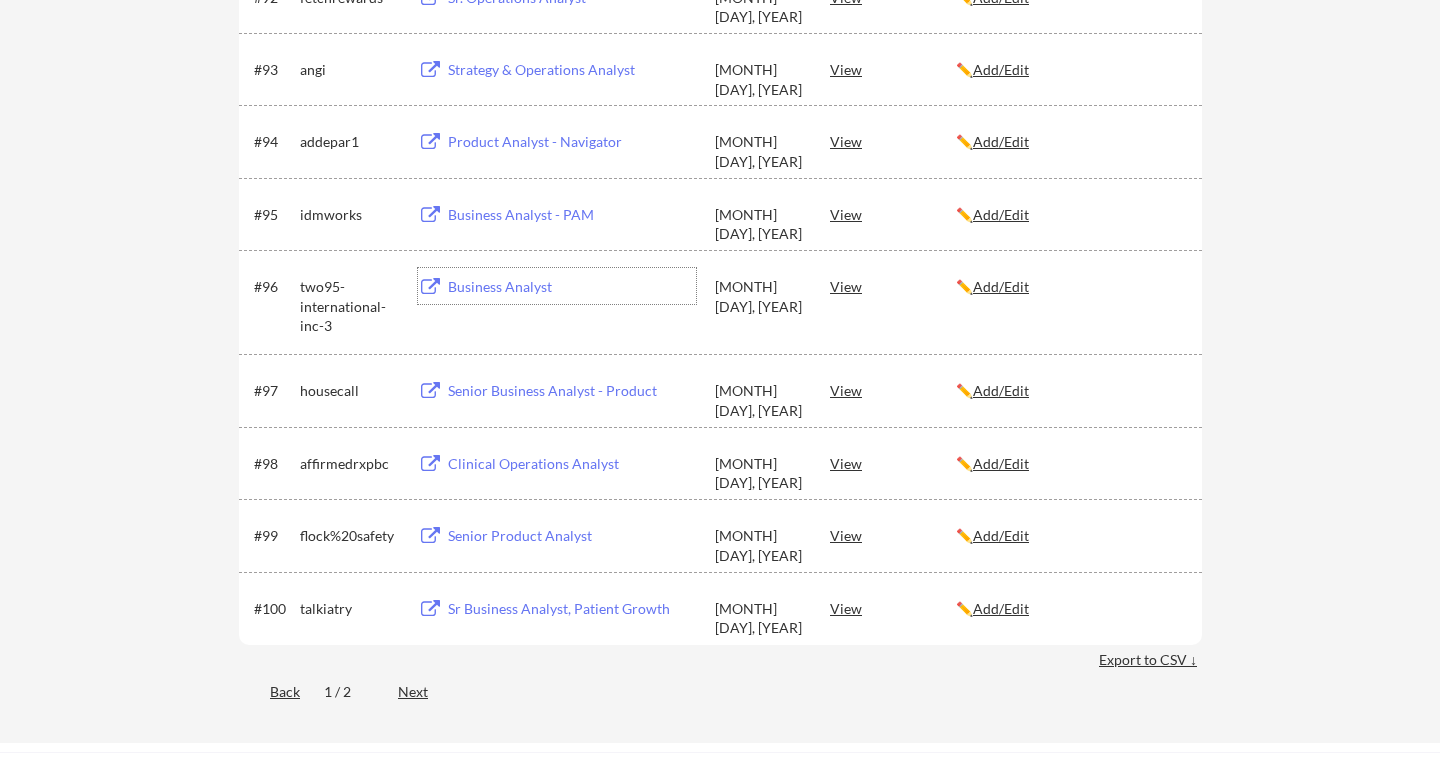 scroll, scrollTop: 7639, scrollLeft: 0, axis: vertical 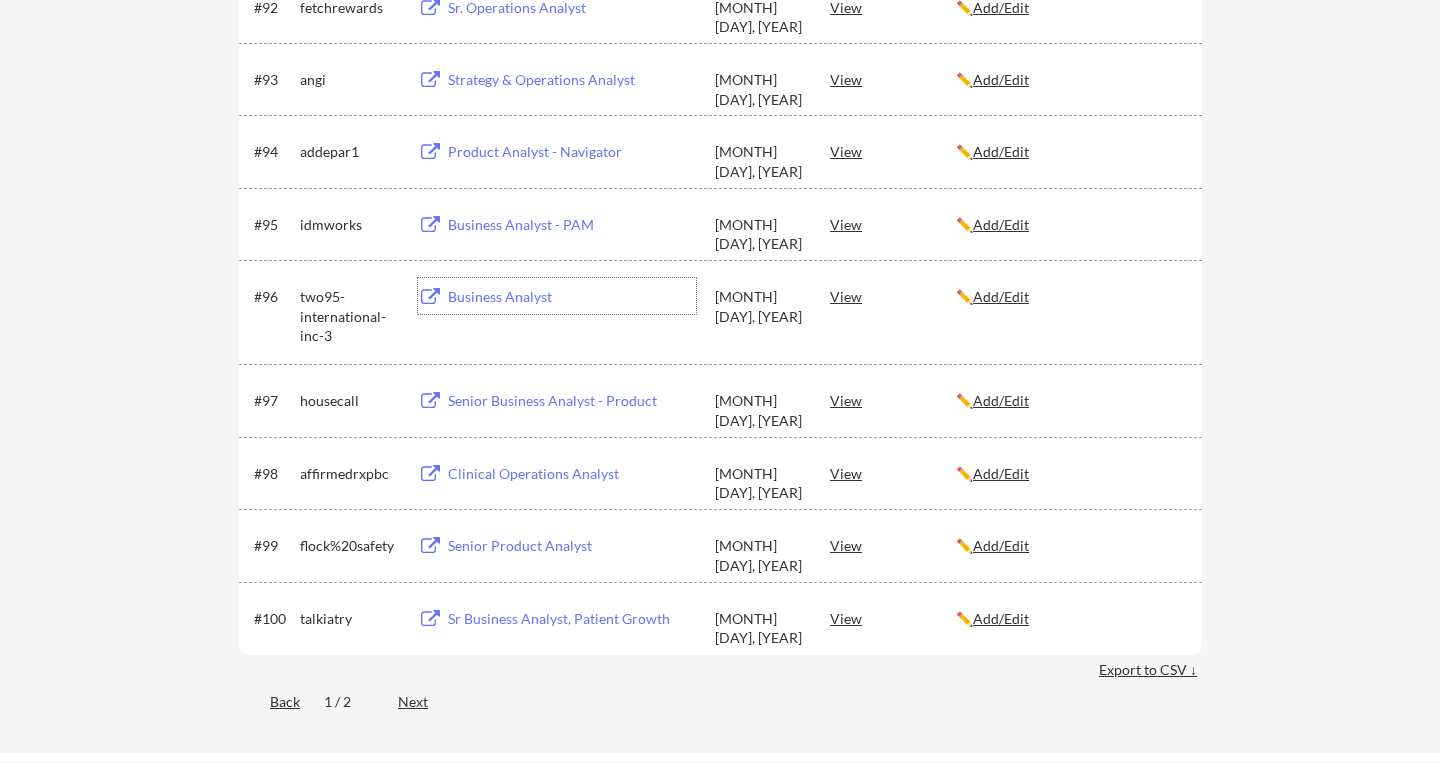 click on "Business Analyst" at bounding box center [572, 297] 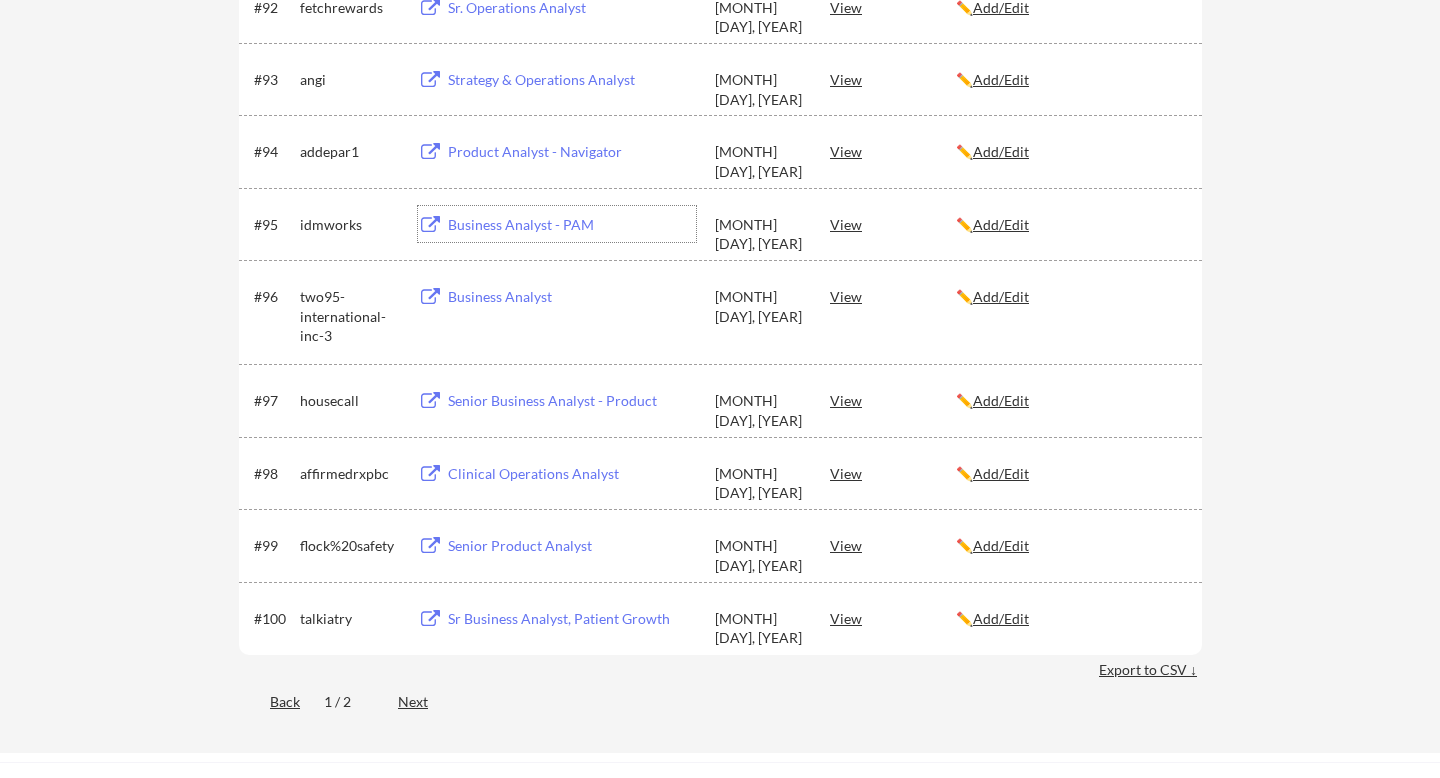 click on "Product Analyst - Navigator" at bounding box center [572, 152] 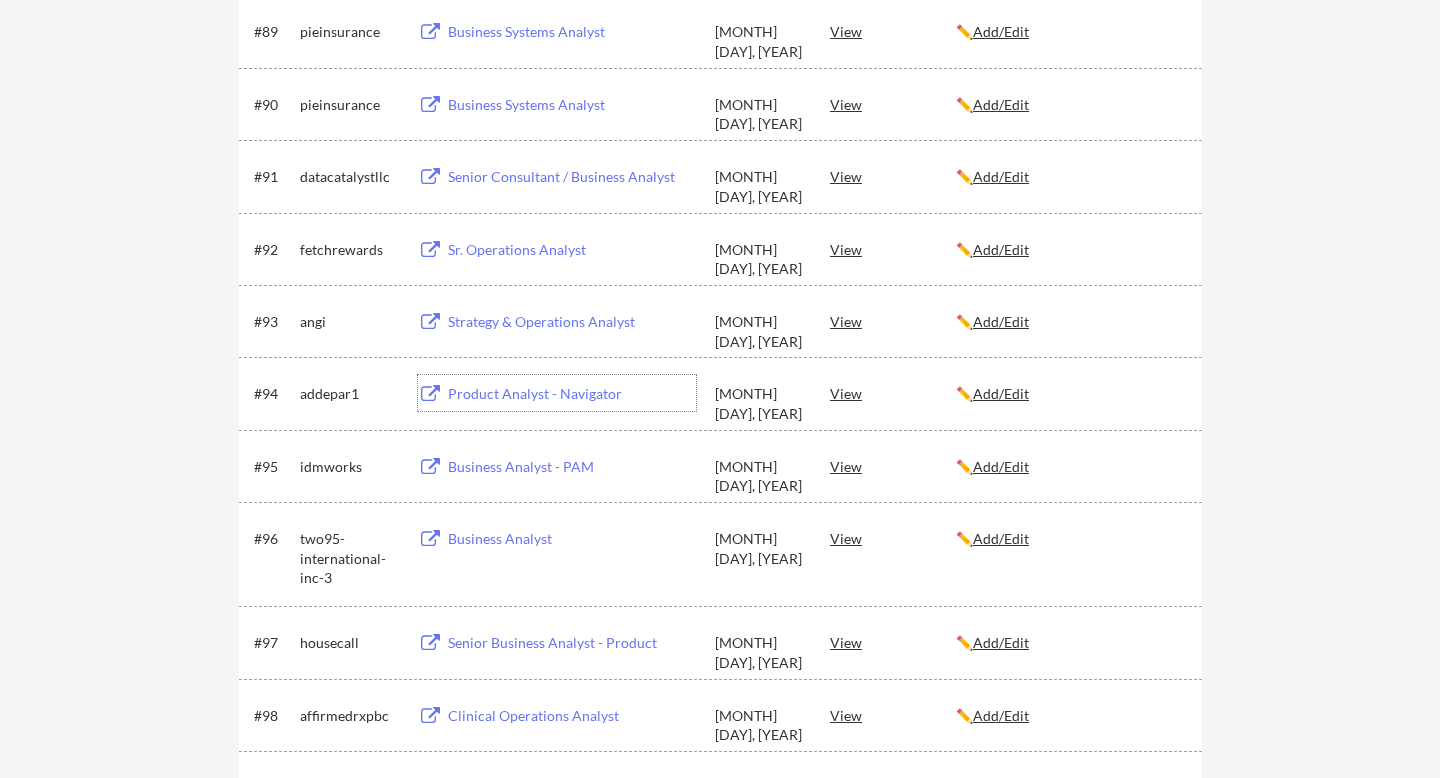 scroll, scrollTop: 7387, scrollLeft: 0, axis: vertical 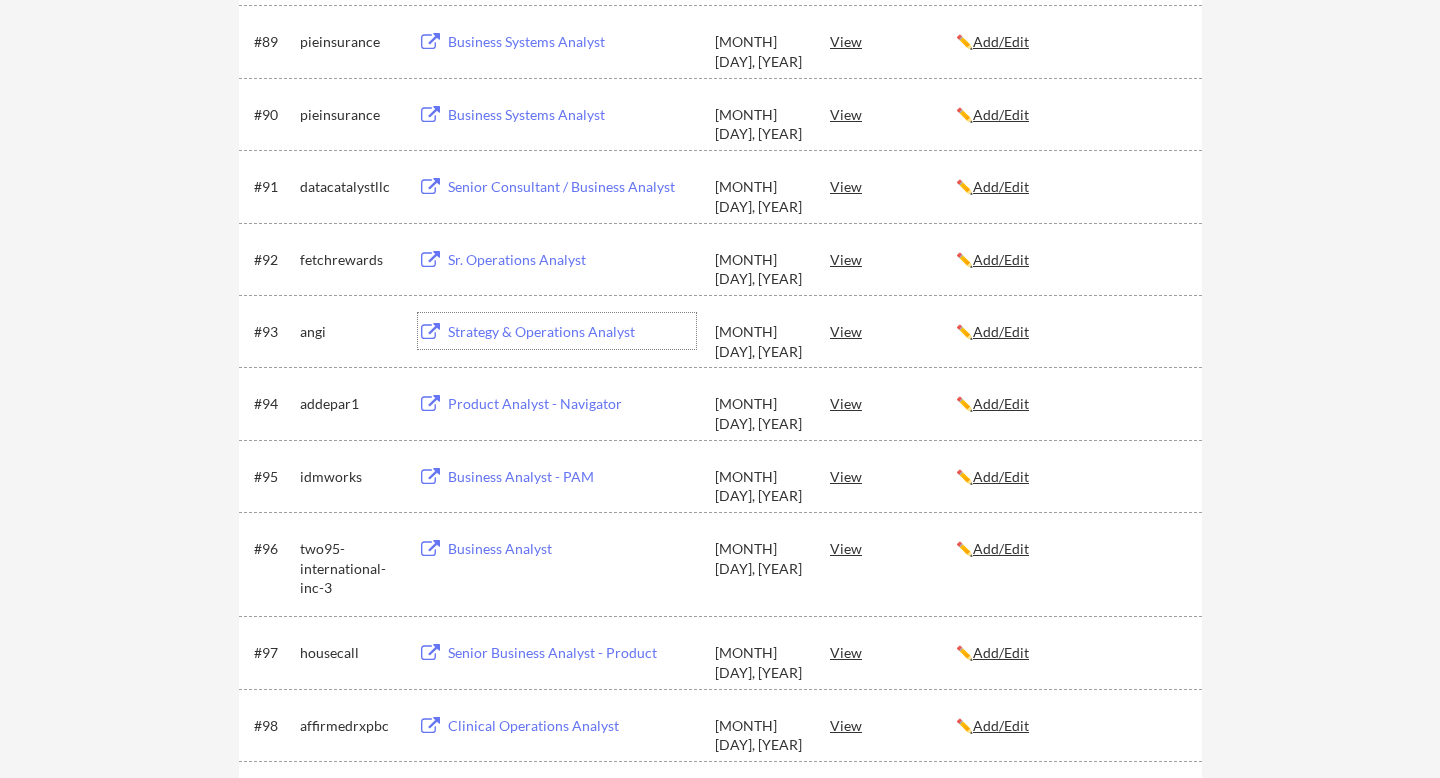 click on "Strategy & Operations Analyst" at bounding box center (572, 332) 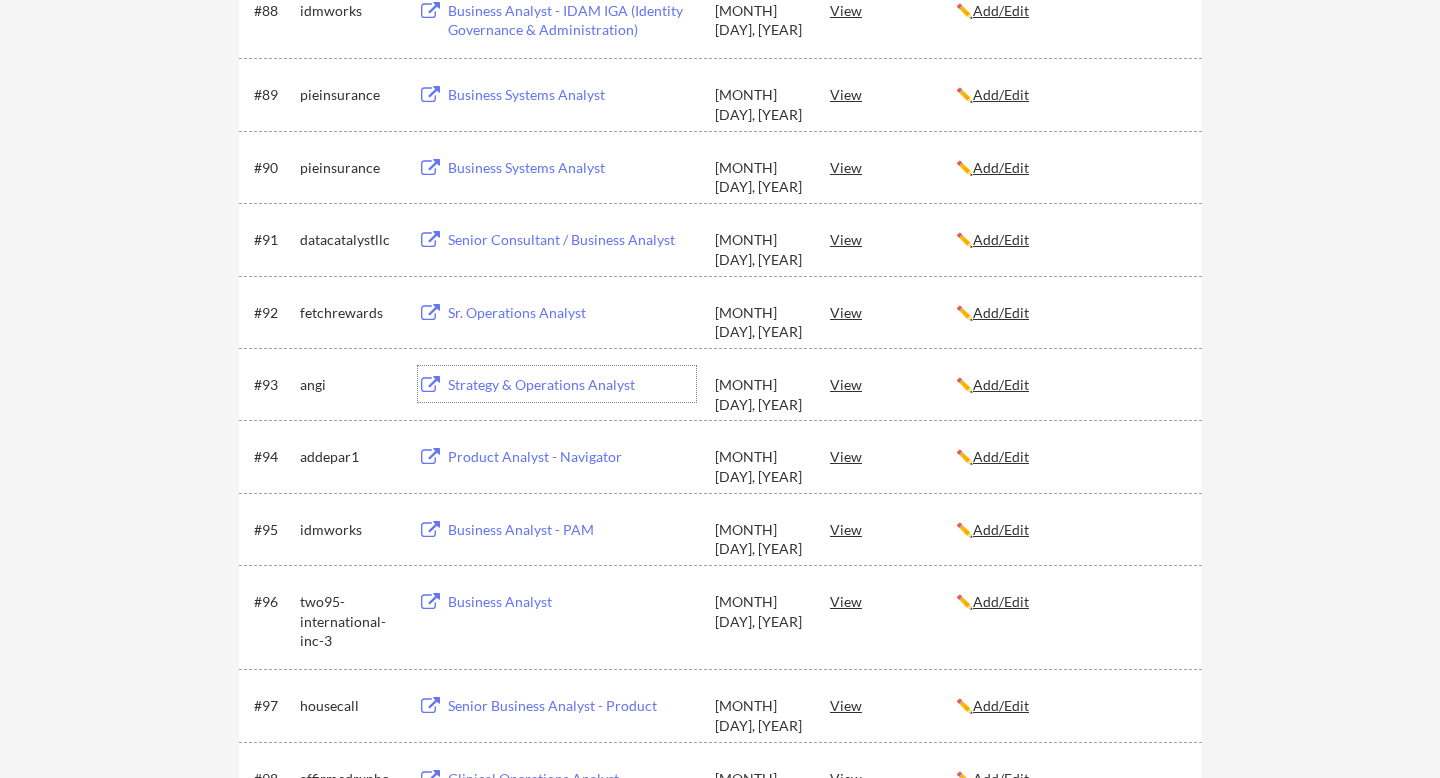 scroll, scrollTop: 7317, scrollLeft: 0, axis: vertical 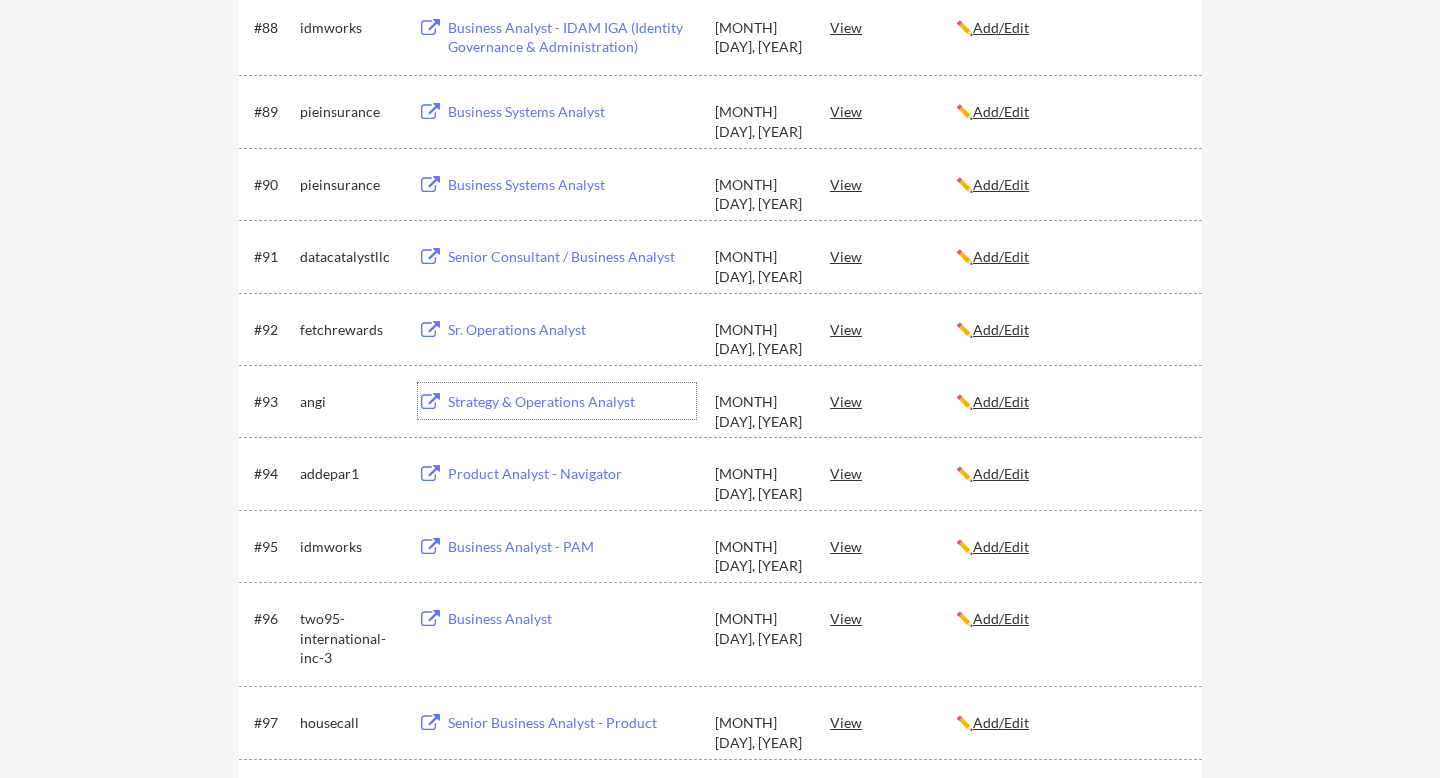 click on "Sr. Operations Analyst" at bounding box center [572, 330] 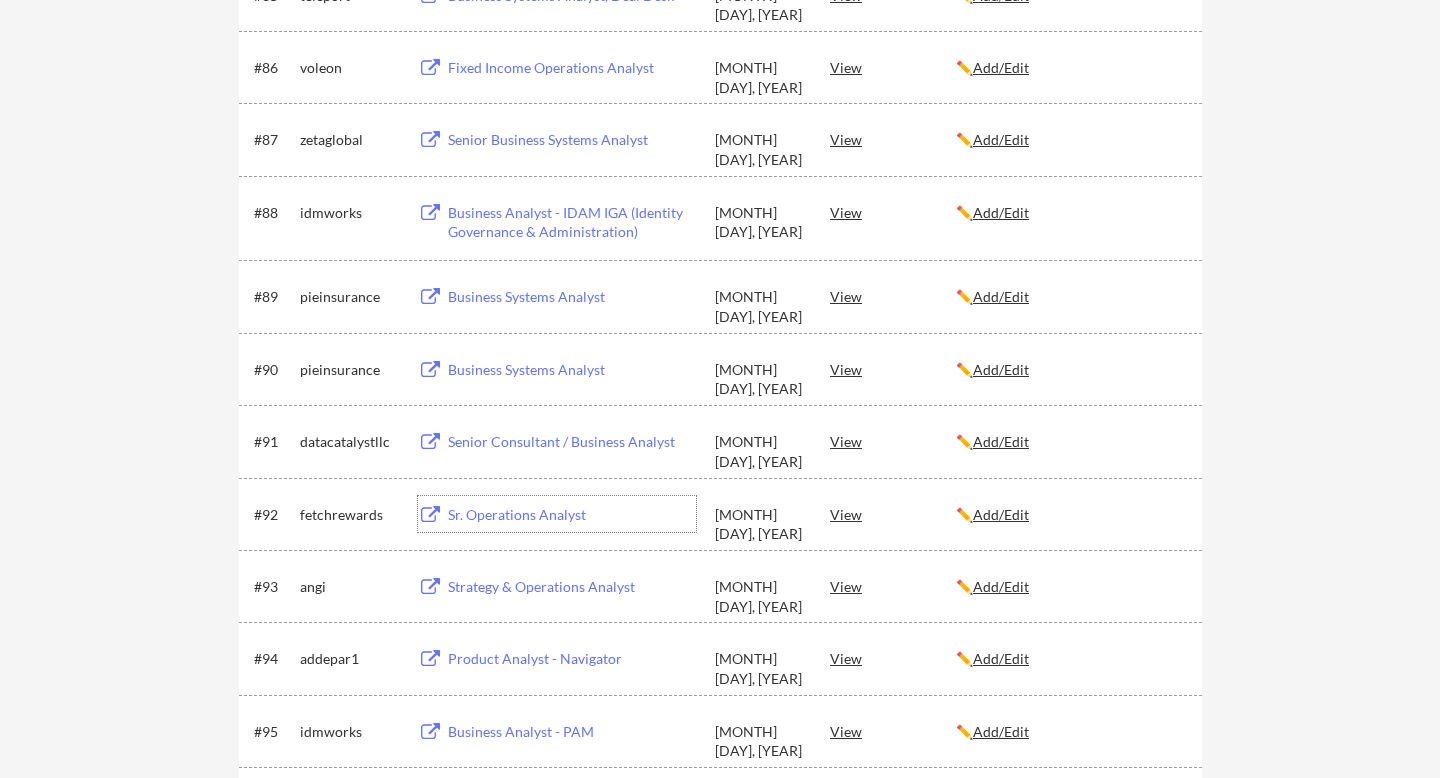scroll, scrollTop: 7055, scrollLeft: 0, axis: vertical 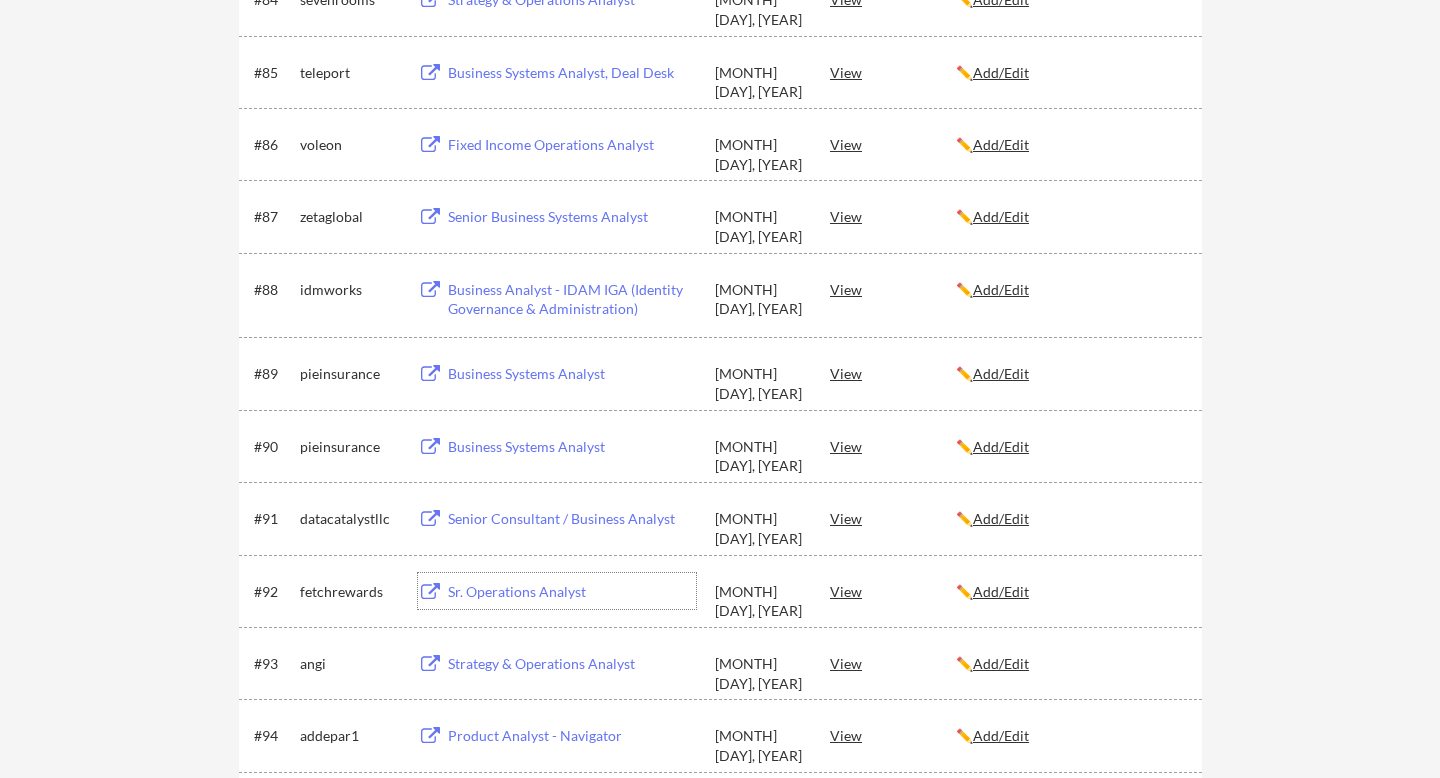 click on "Senior Consultant / Business Analyst" at bounding box center [572, 519] 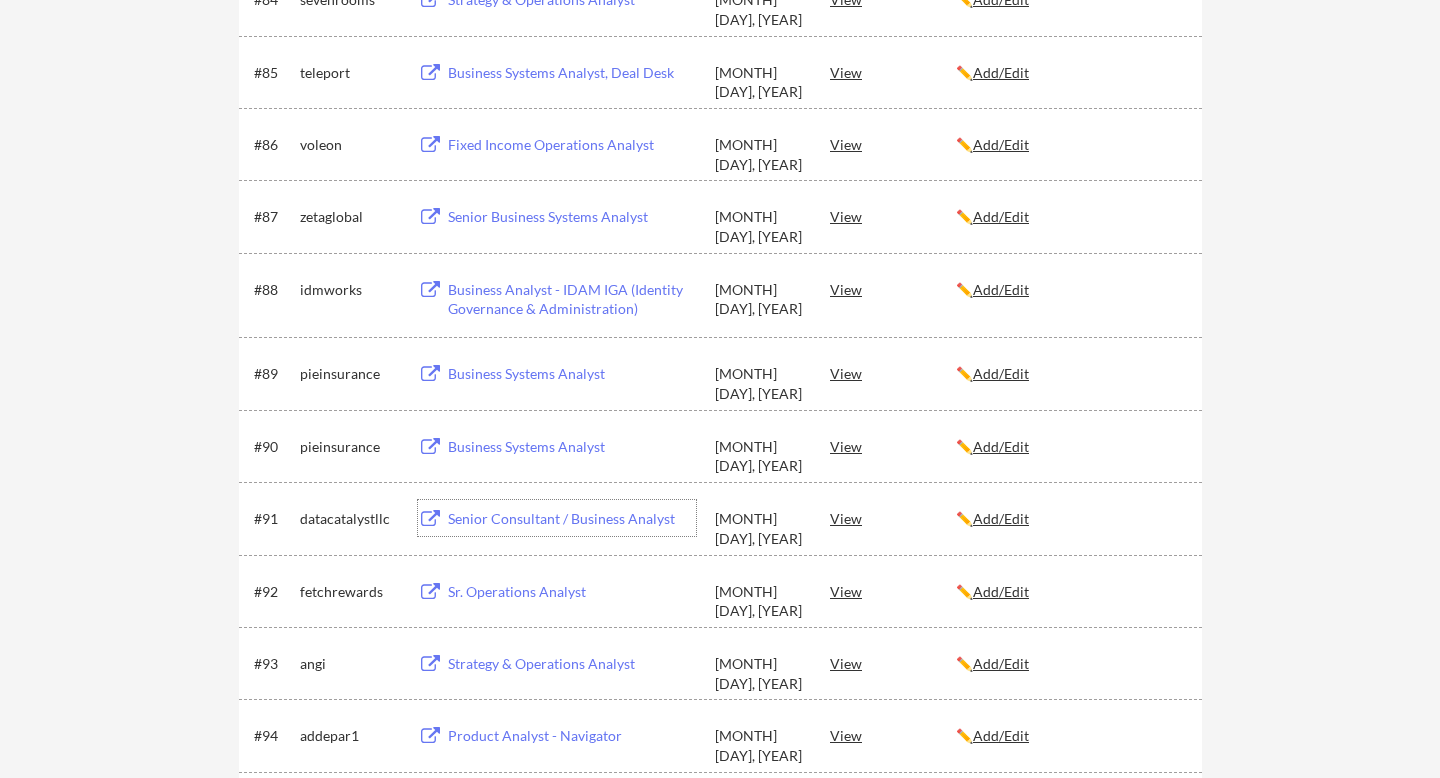 click on "Business Systems Analyst" at bounding box center [572, 447] 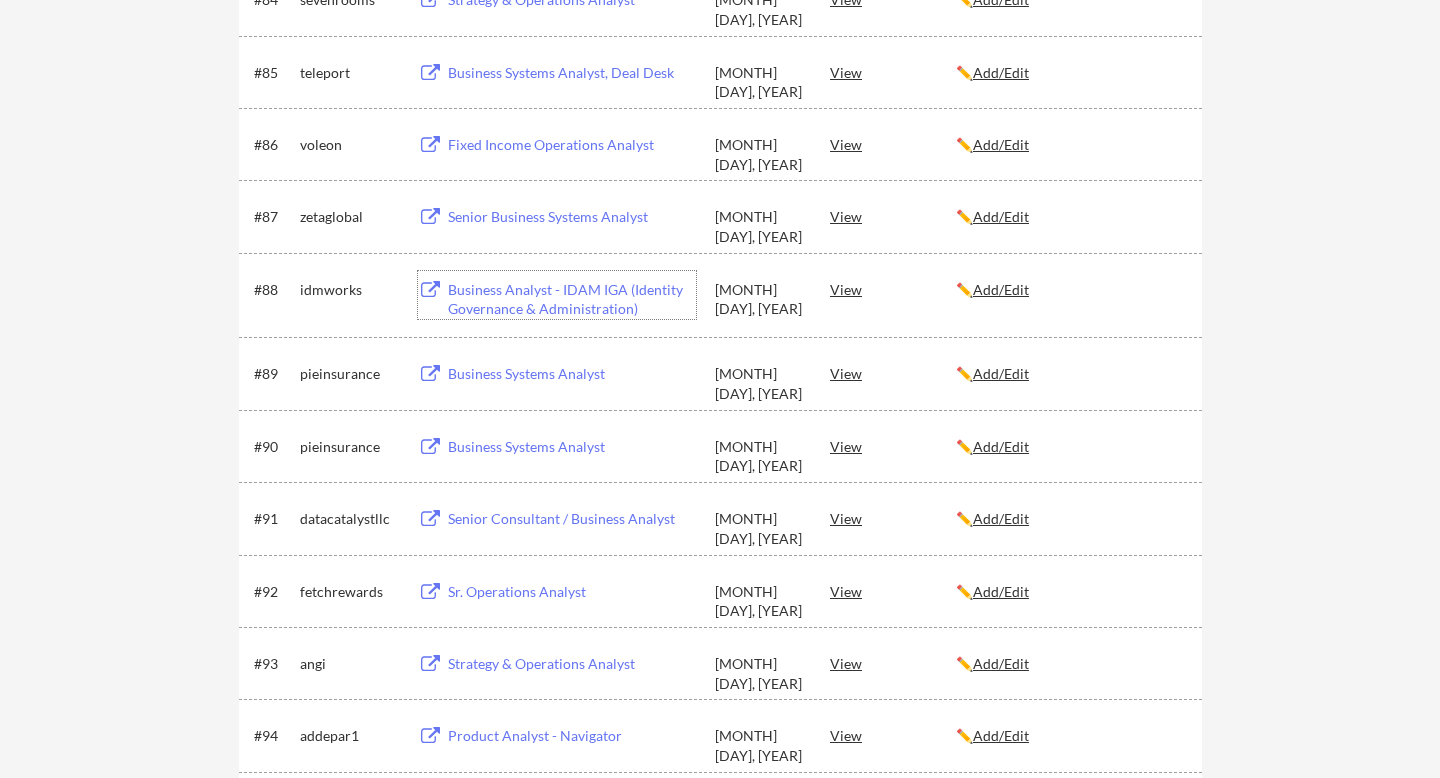click on "Business Analyst - IDAM IGA (Identity Governance & Administration)" at bounding box center [572, 299] 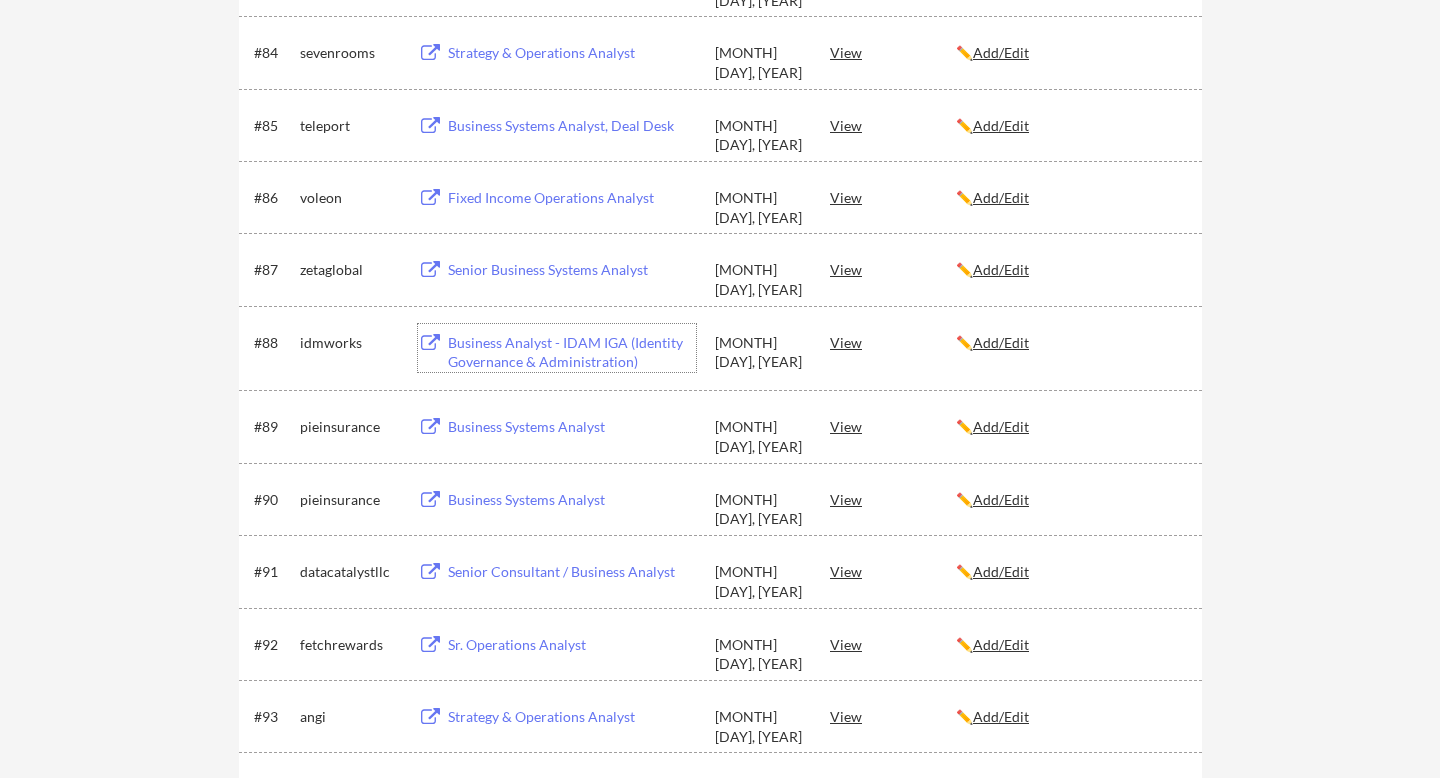 scroll, scrollTop: 6993, scrollLeft: 0, axis: vertical 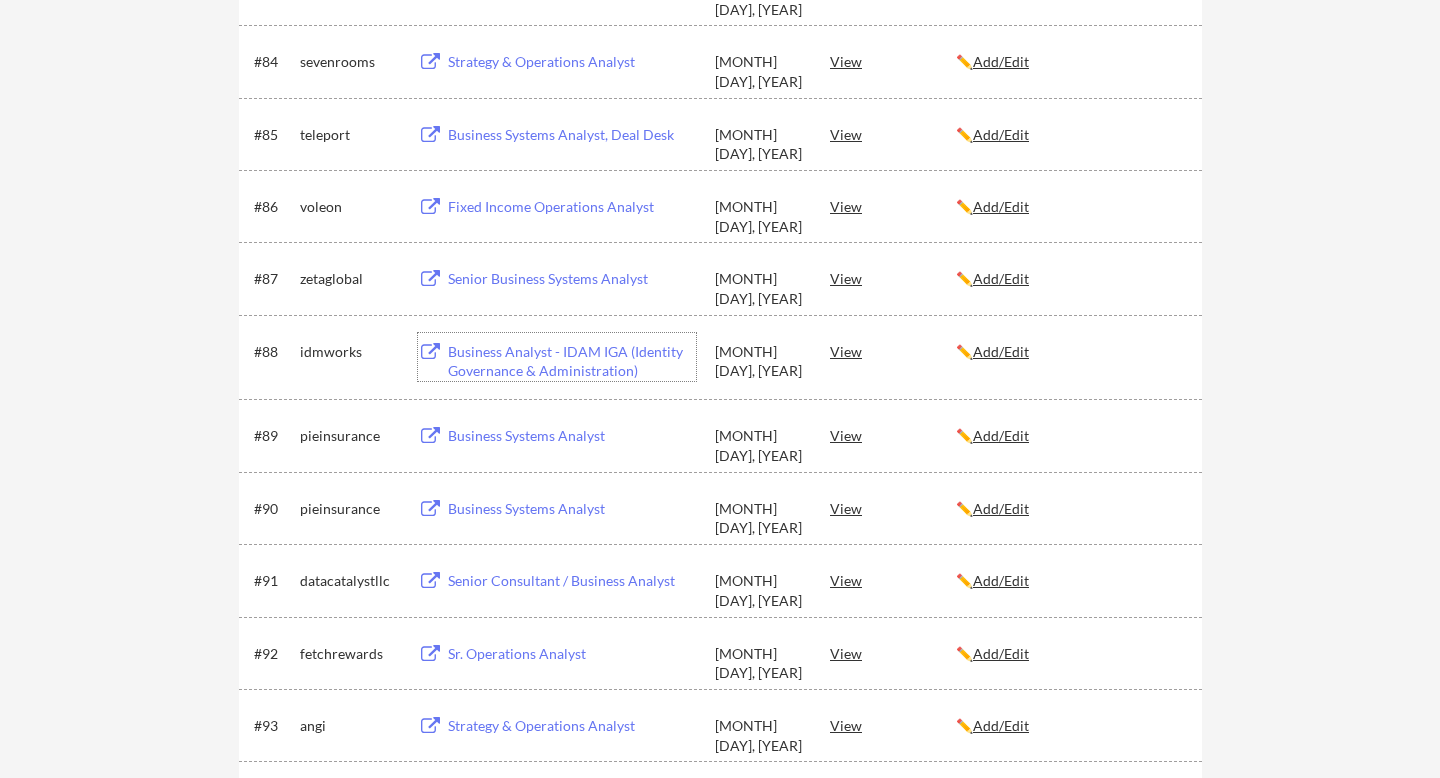 click on "View" at bounding box center [893, 351] 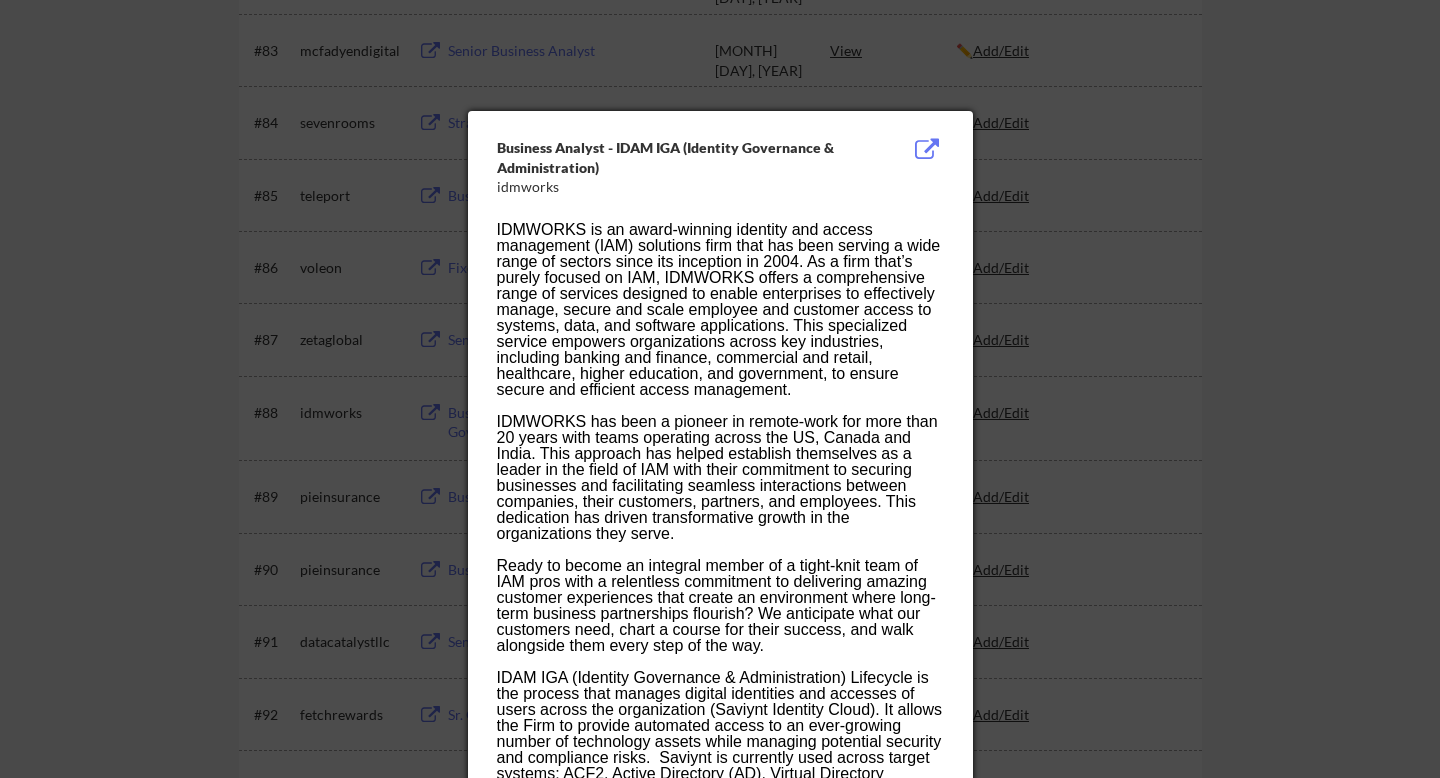scroll, scrollTop: 6897, scrollLeft: 0, axis: vertical 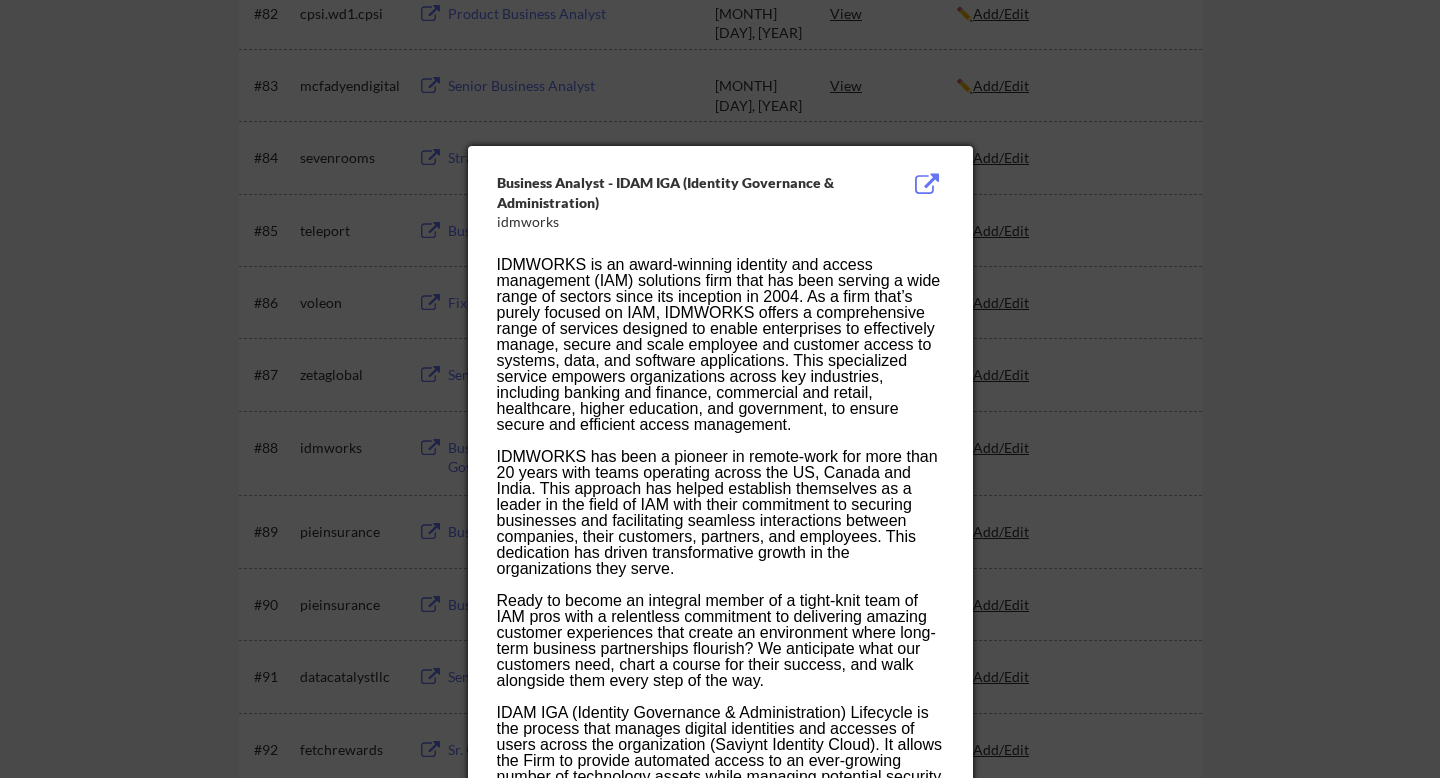 click at bounding box center [720, 389] 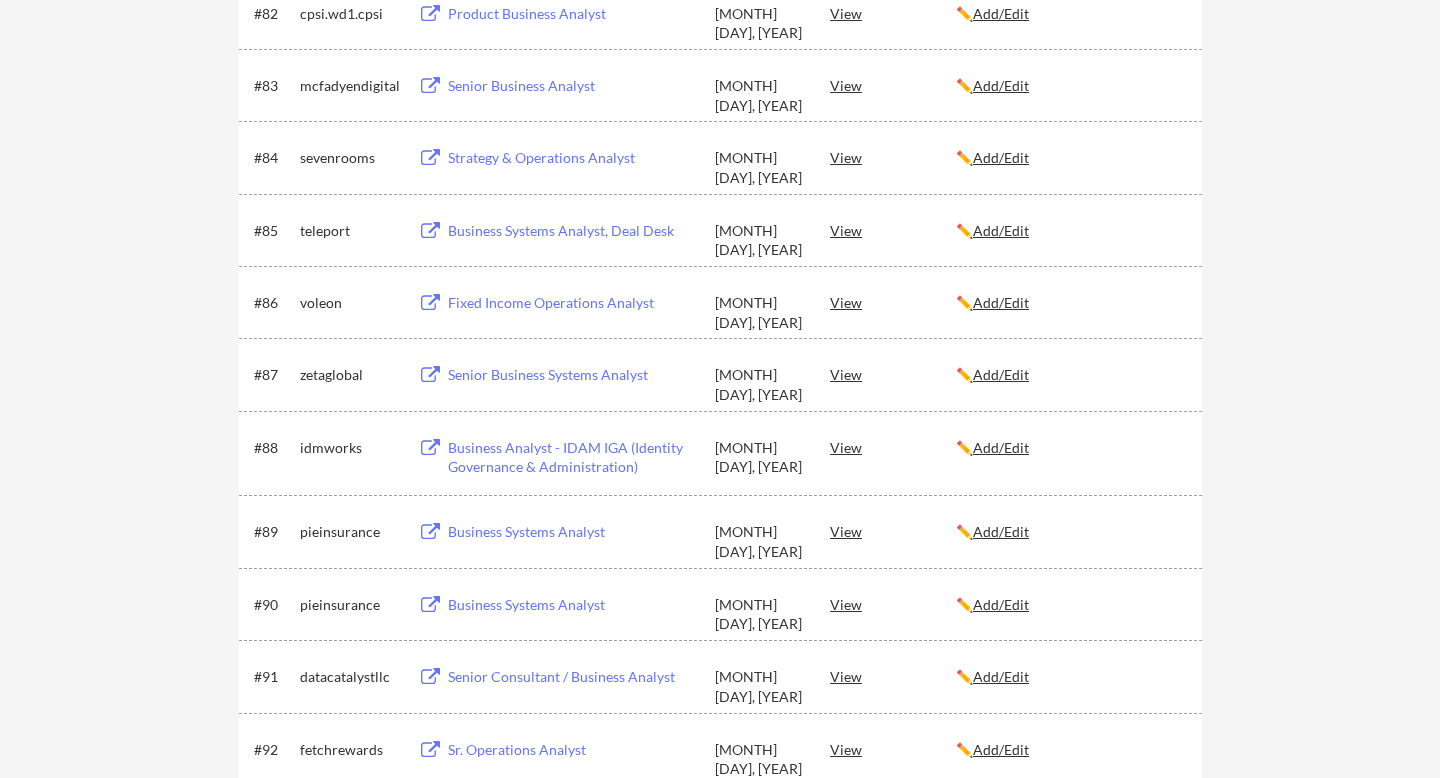 click on "Business Analyst - IDAM IGA (Identity Governance & Administration)" at bounding box center (572, 457) 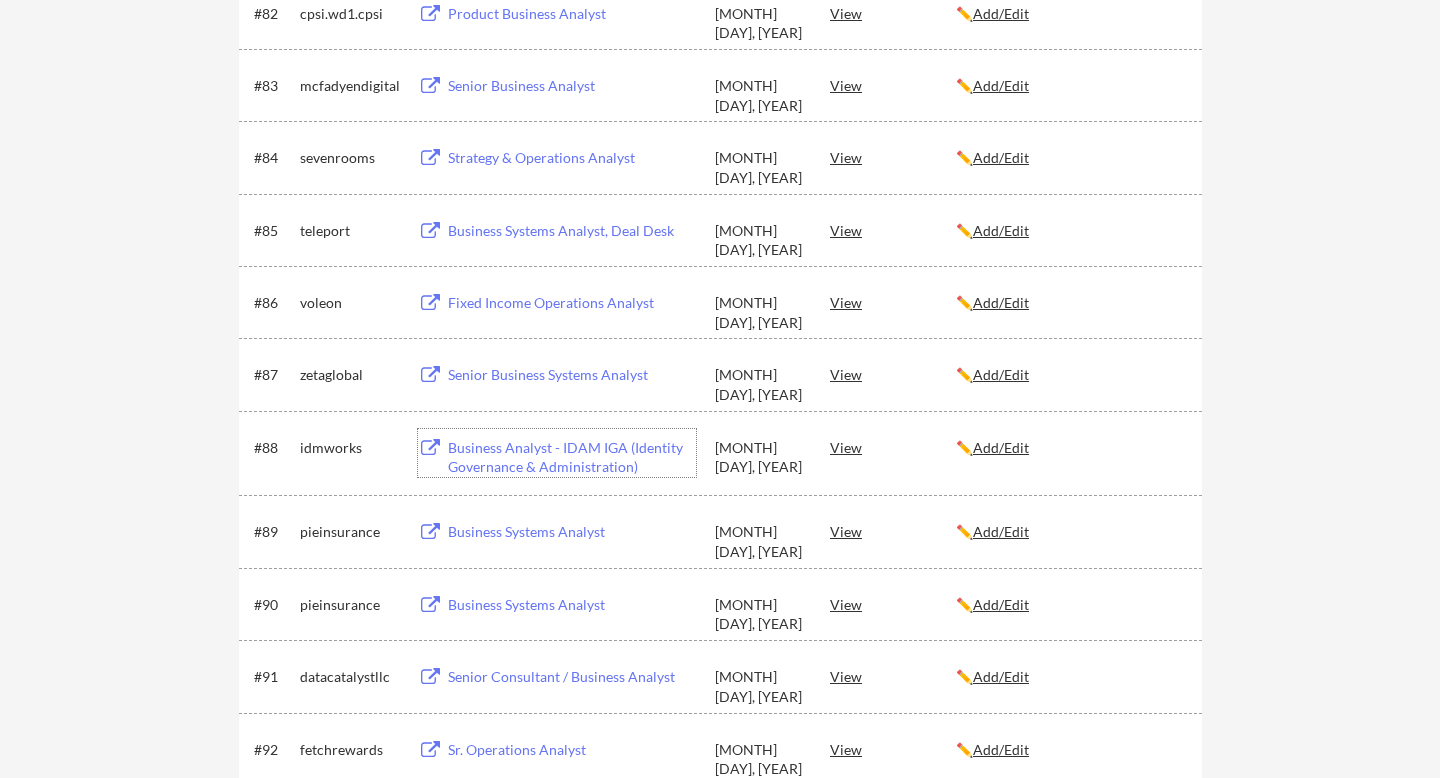 click on "View" at bounding box center [893, 447] 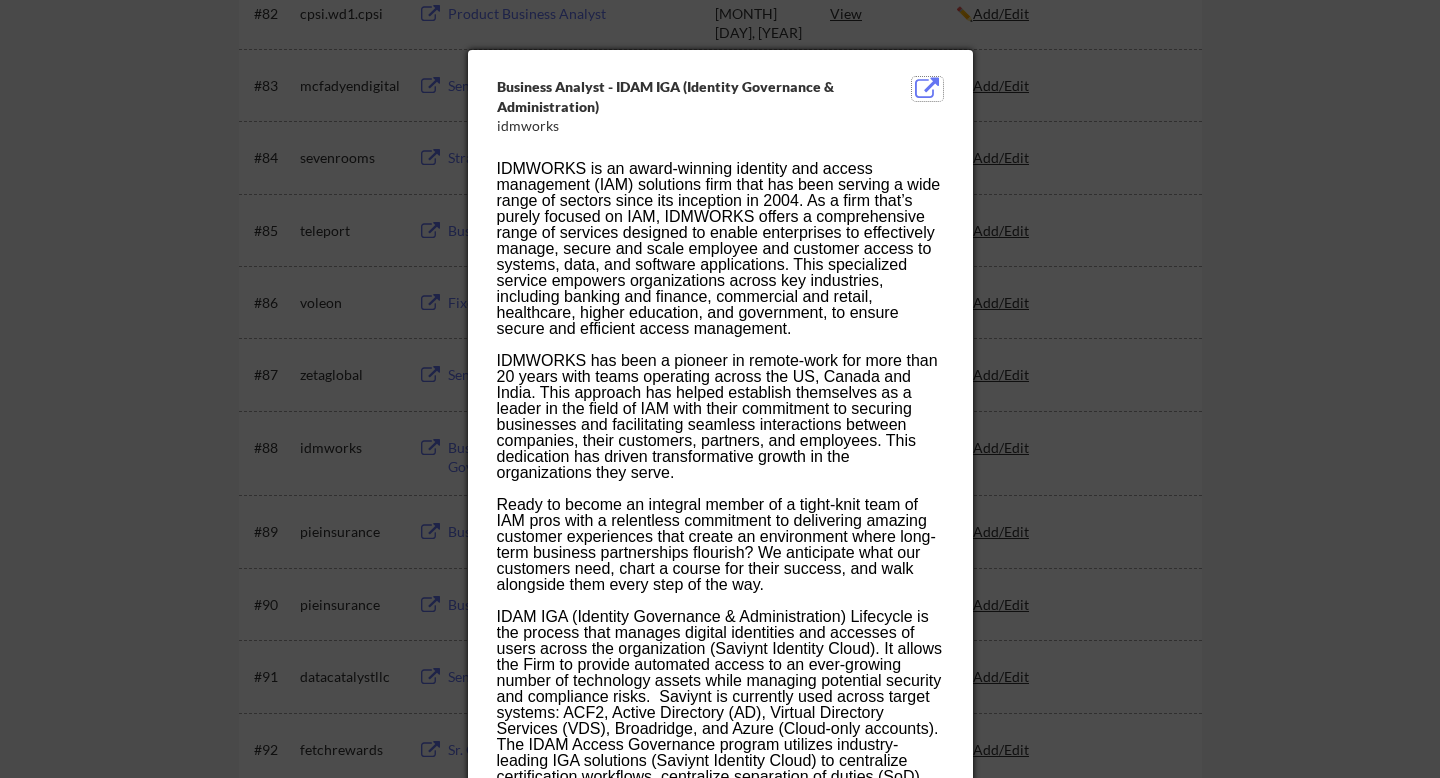 click at bounding box center (927, 89) 